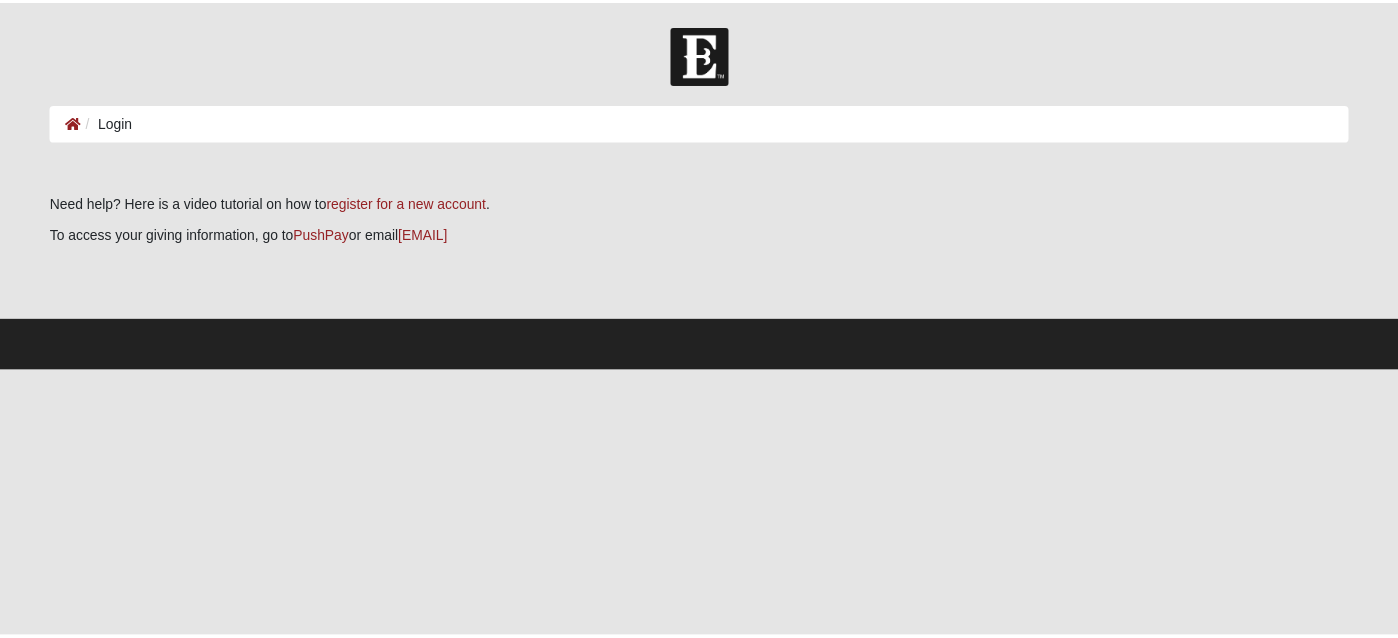scroll, scrollTop: 0, scrollLeft: 0, axis: both 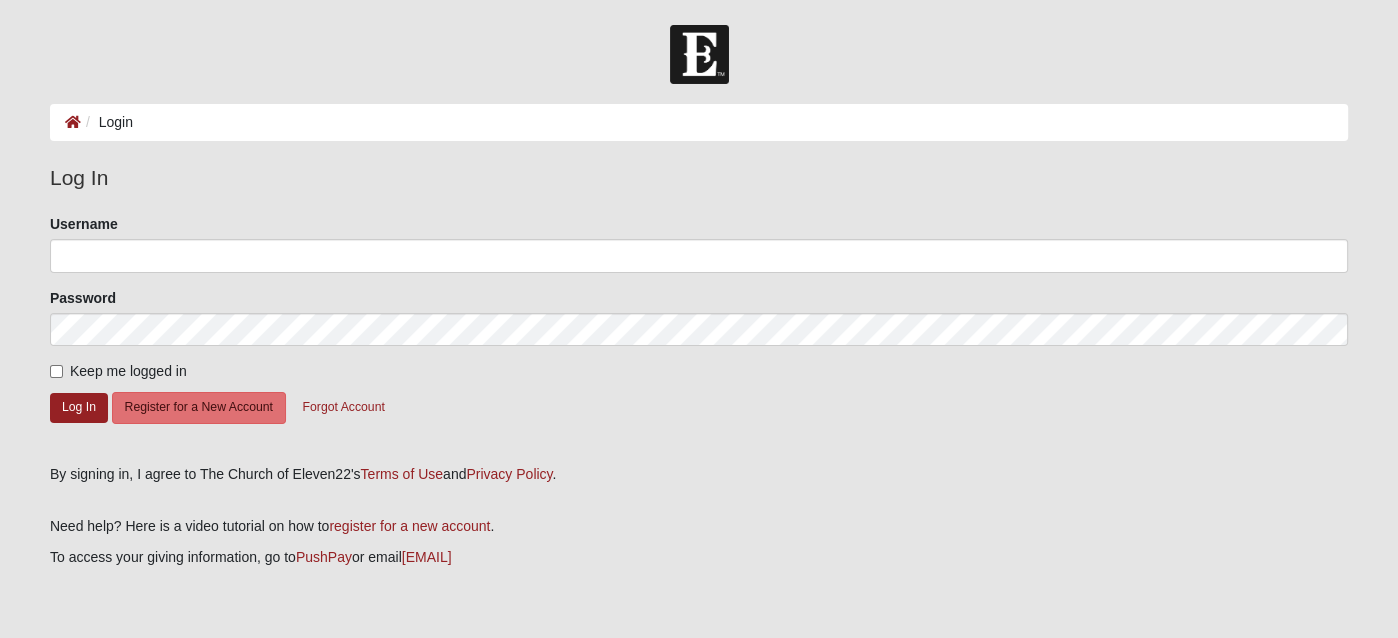 click on "Login" at bounding box center [699, 122] 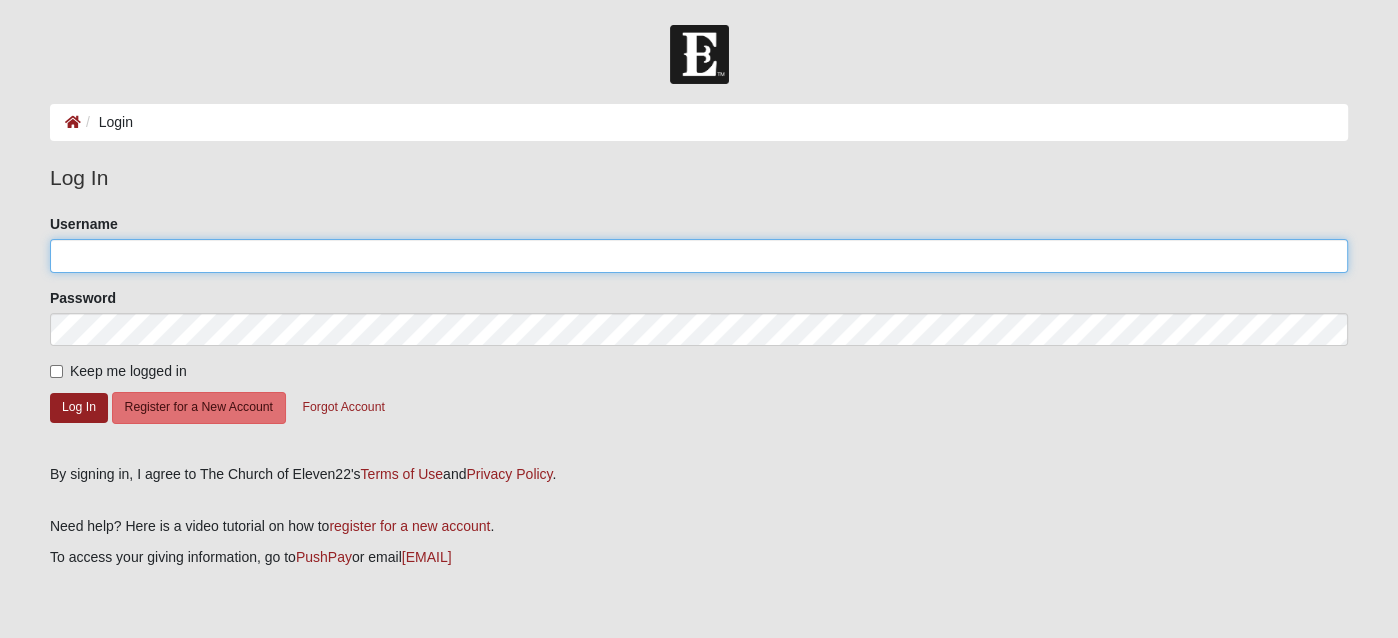 click on "Username" 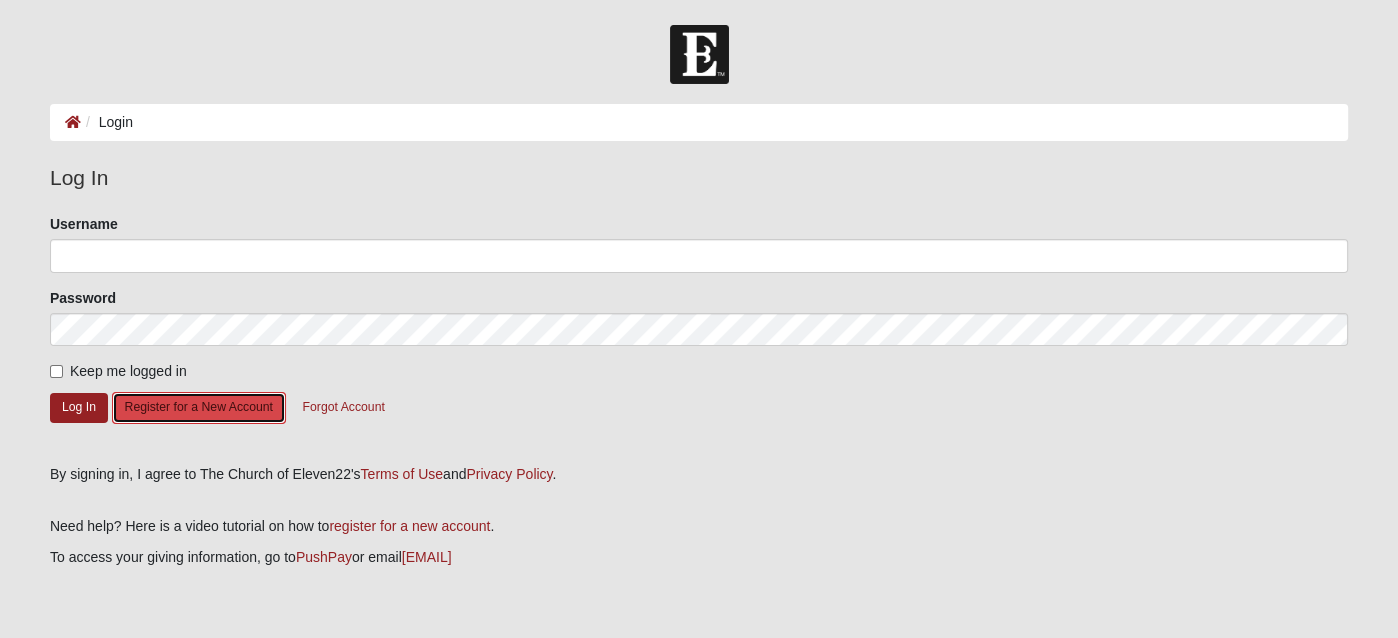 click on "Register for a New Account" 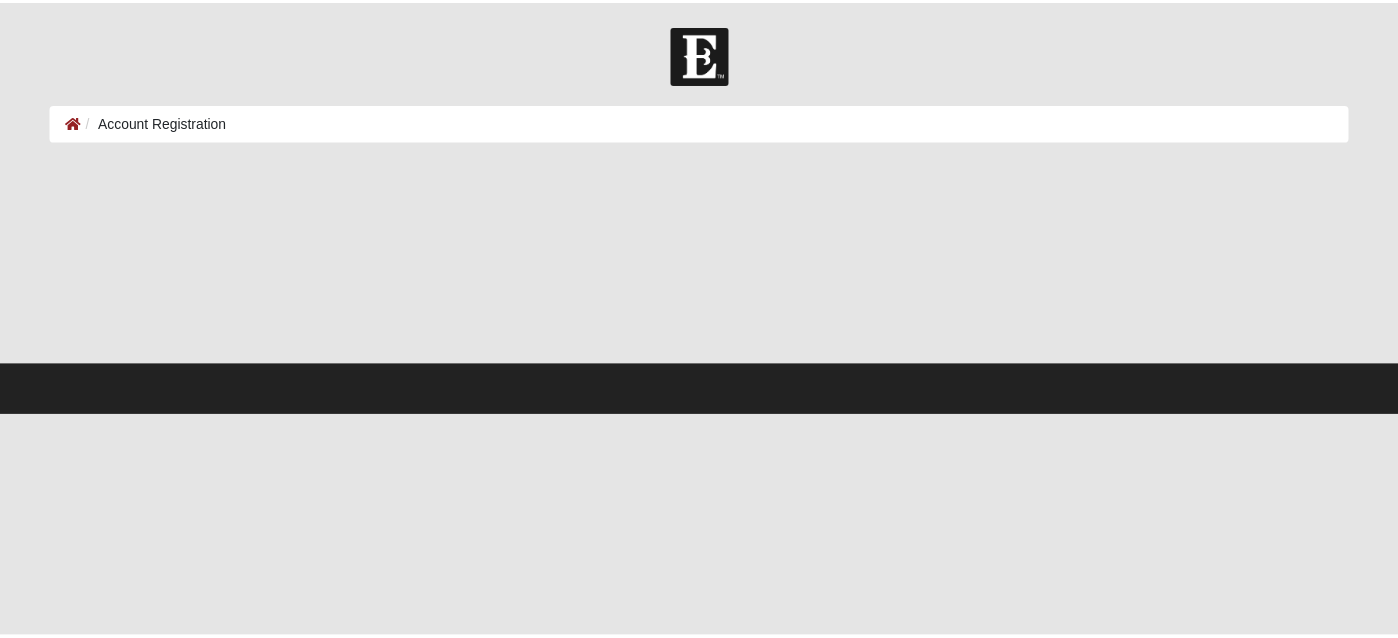 scroll, scrollTop: 0, scrollLeft: 0, axis: both 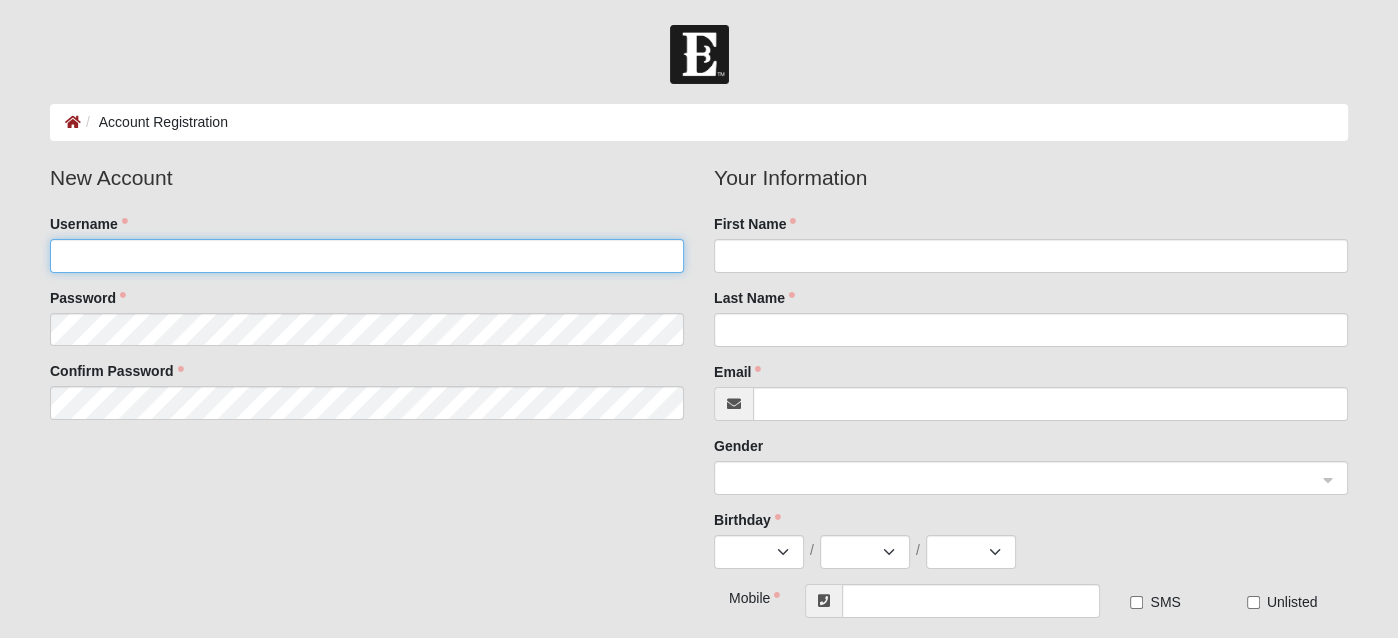click on "Username" 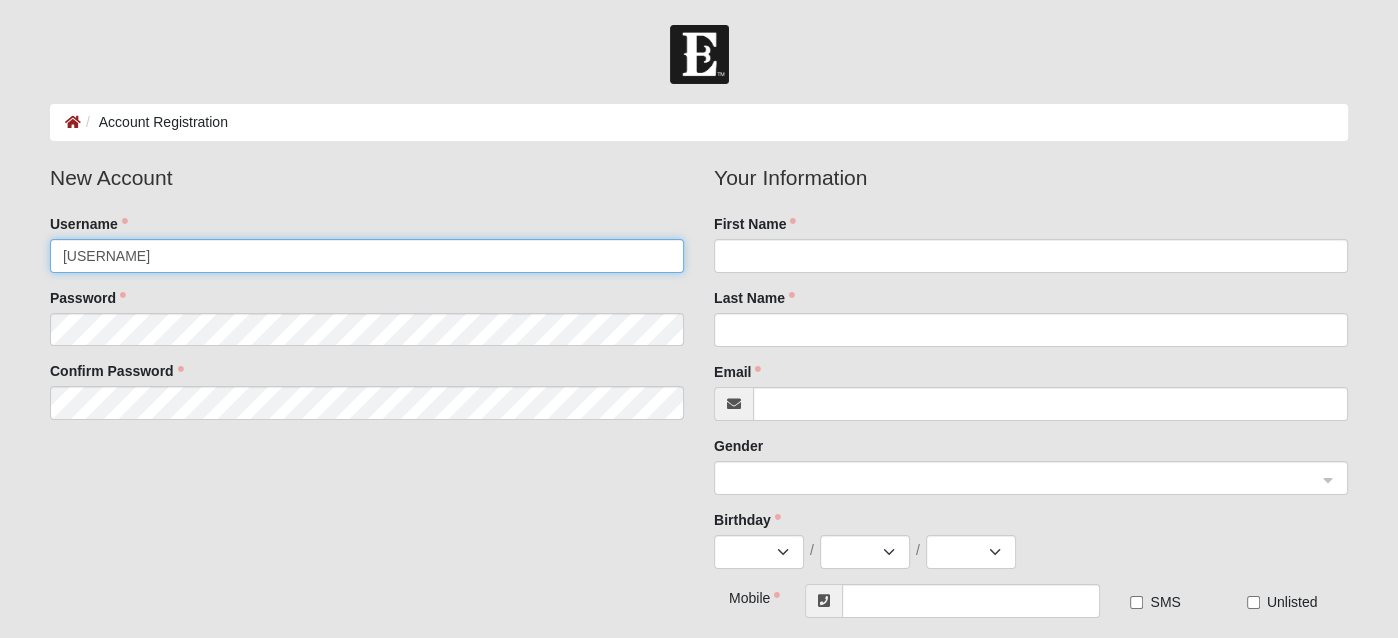 type on "[USERNAME]" 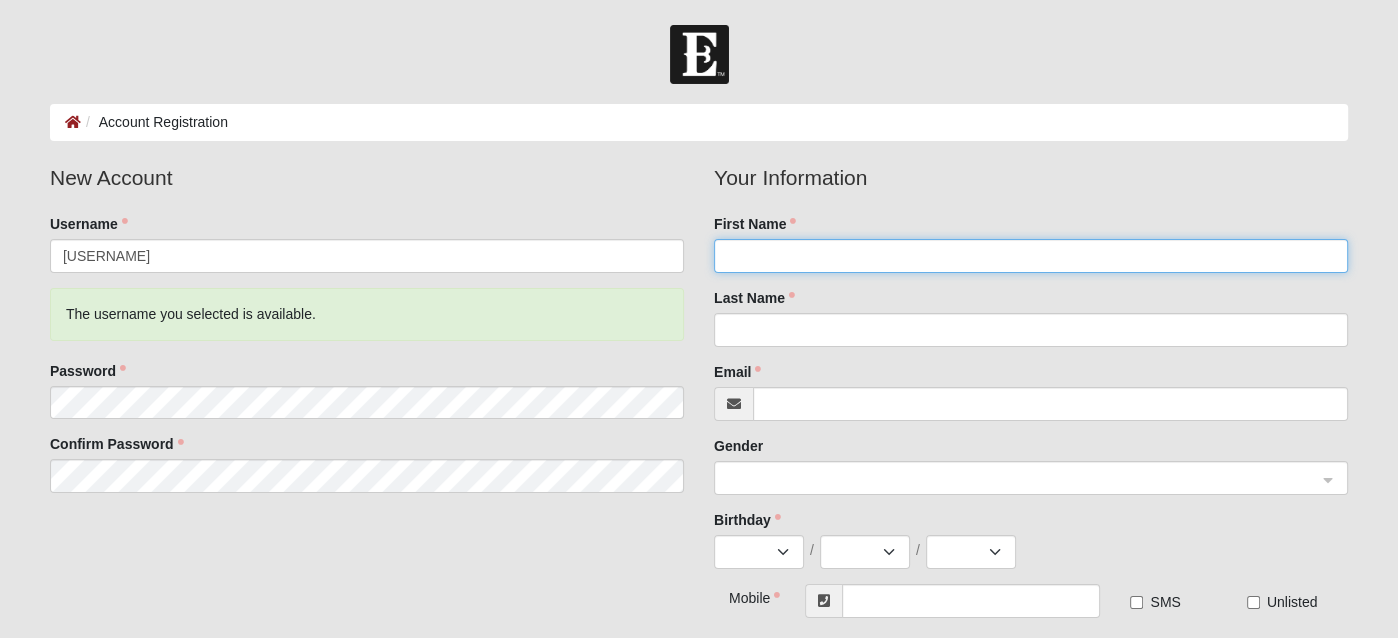 click on "First Name" 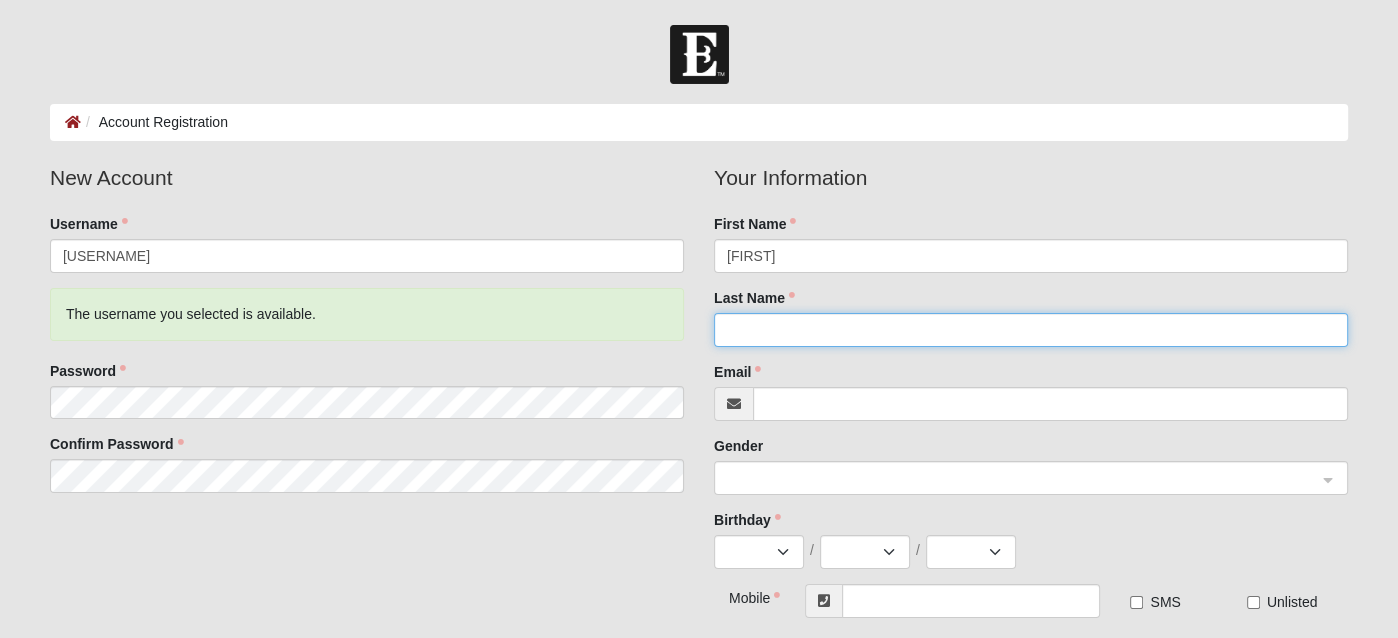 type on "Morton" 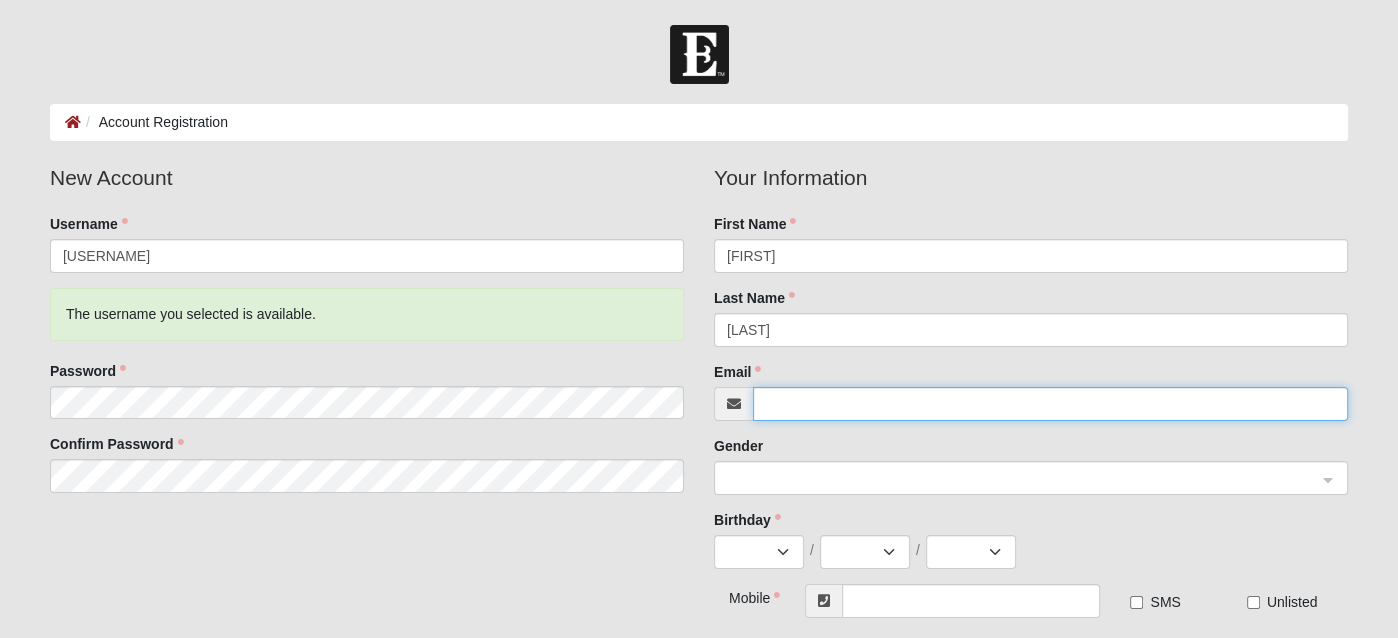 type on "jay.morton@southernslice.net" 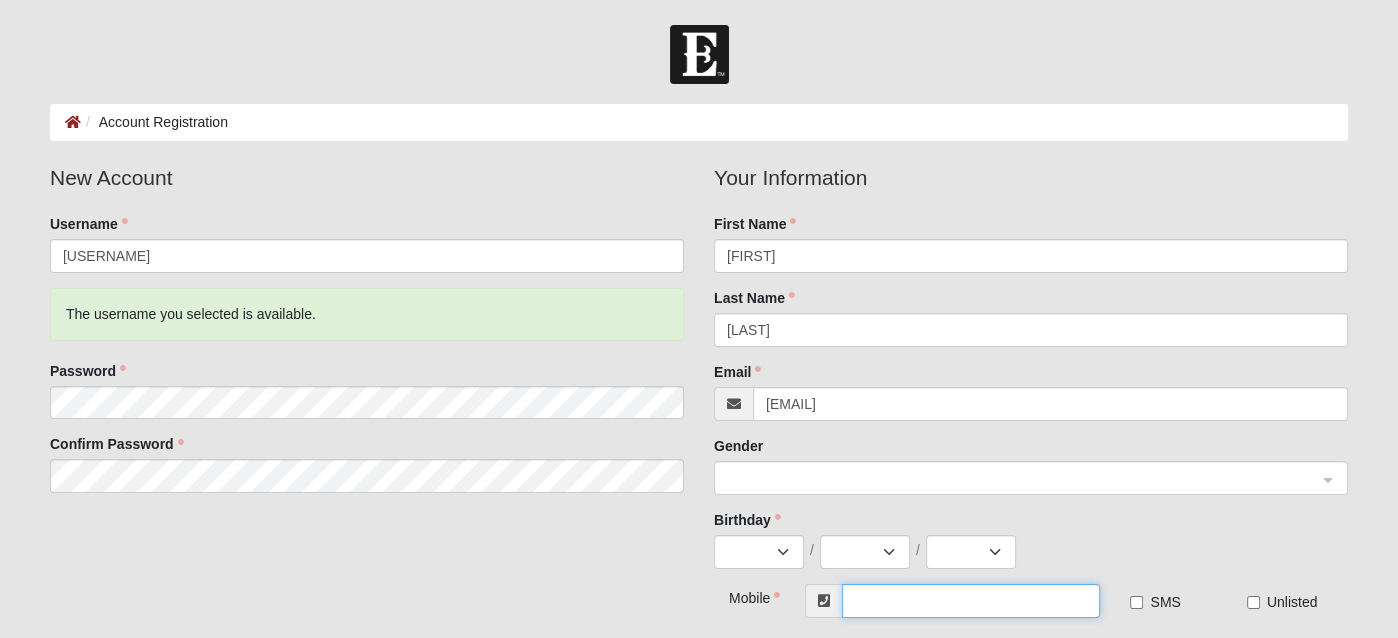 type on "(904) 614-4300" 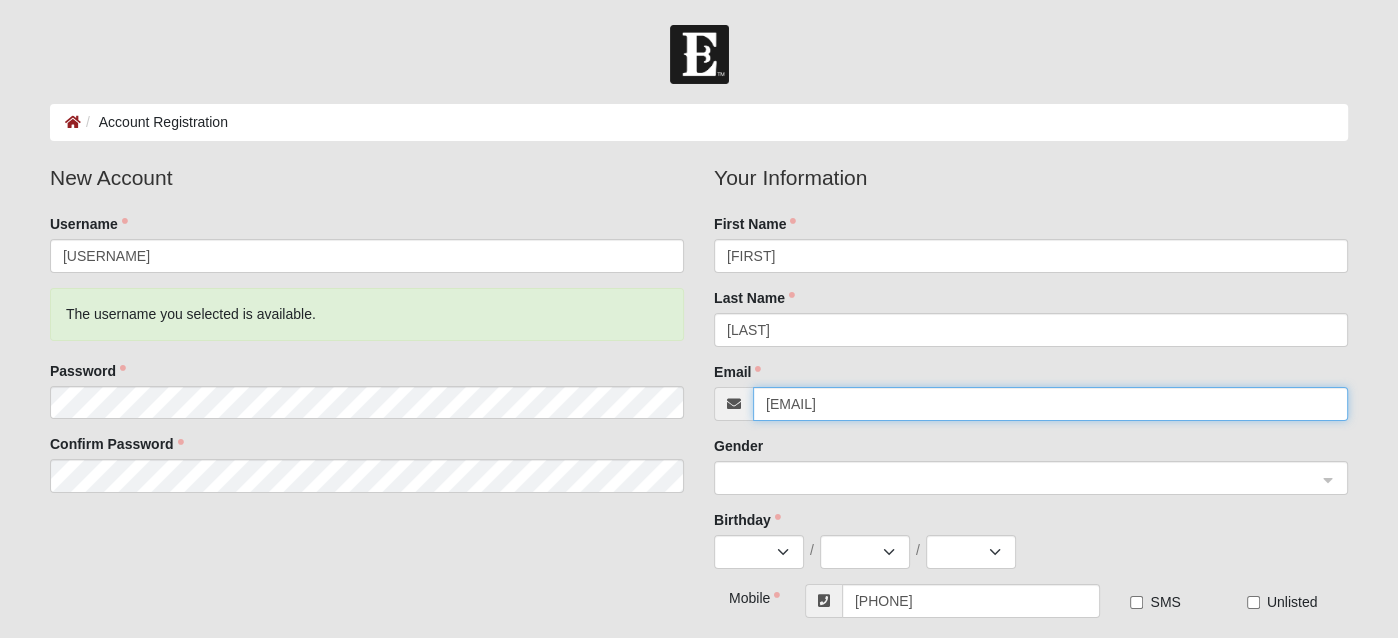 click on "jay.morton@southernslice.net" at bounding box center [1050, 404] 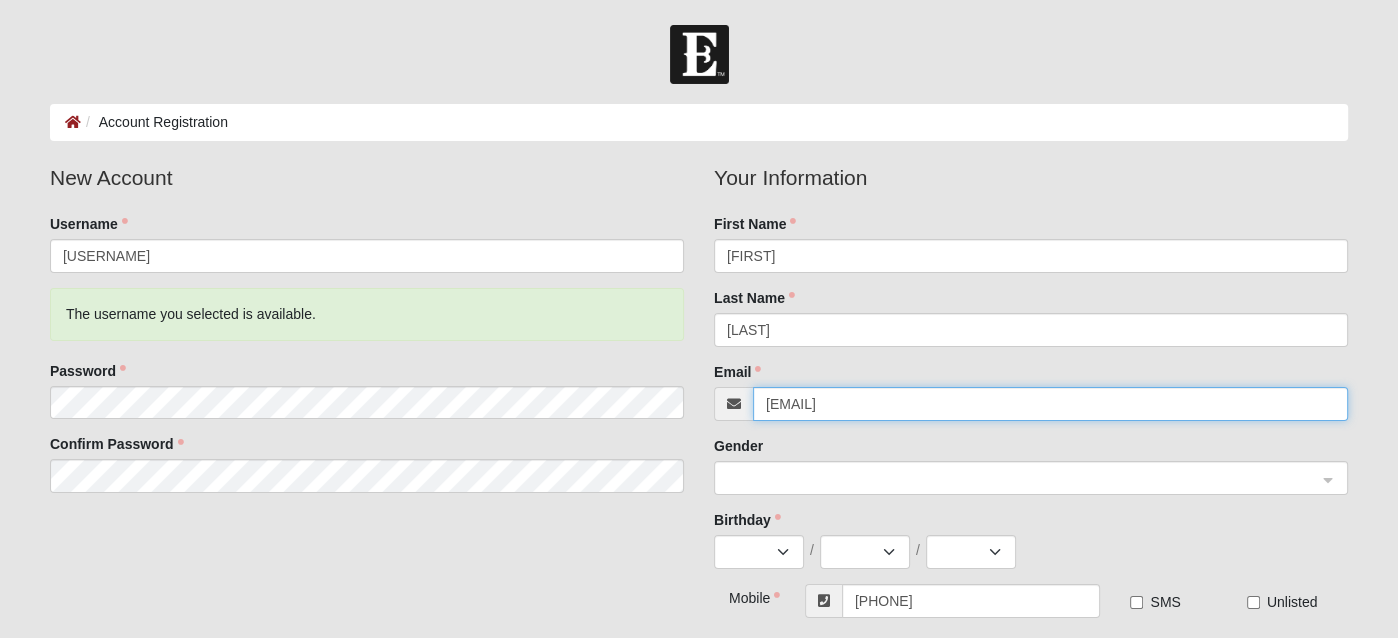 type on "JAYMORTONFL@GMAIL.COM" 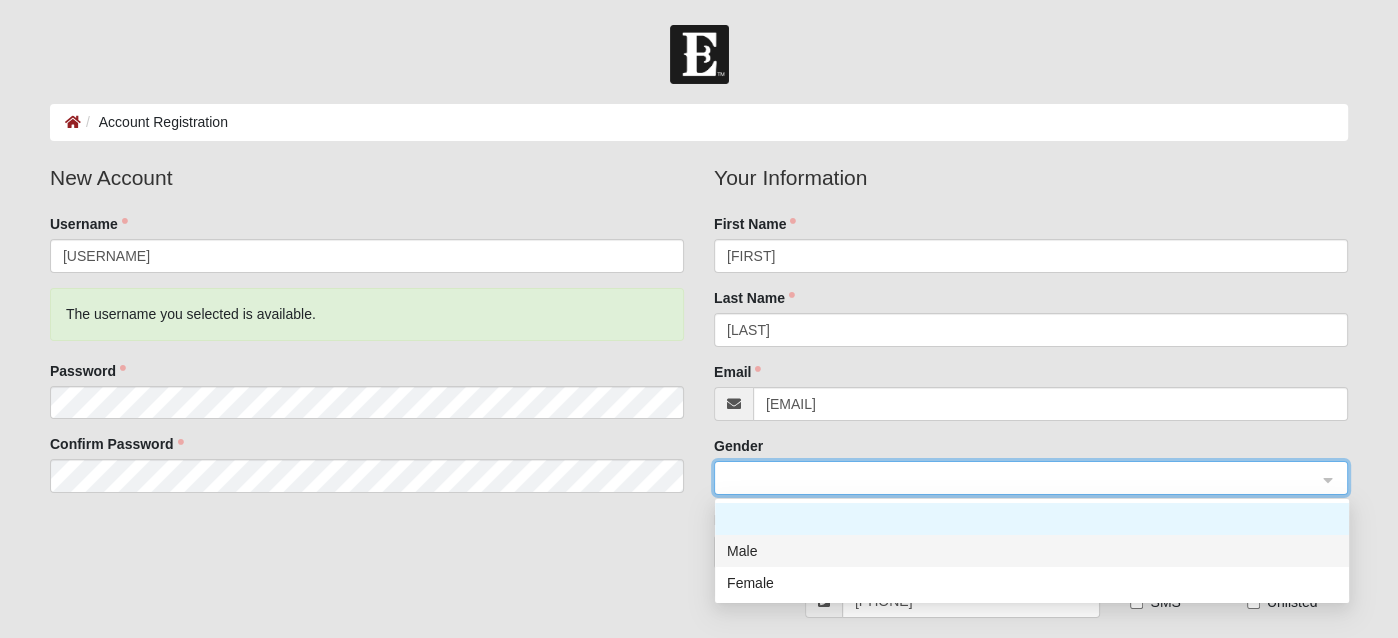 click on "Male" at bounding box center (1032, 551) 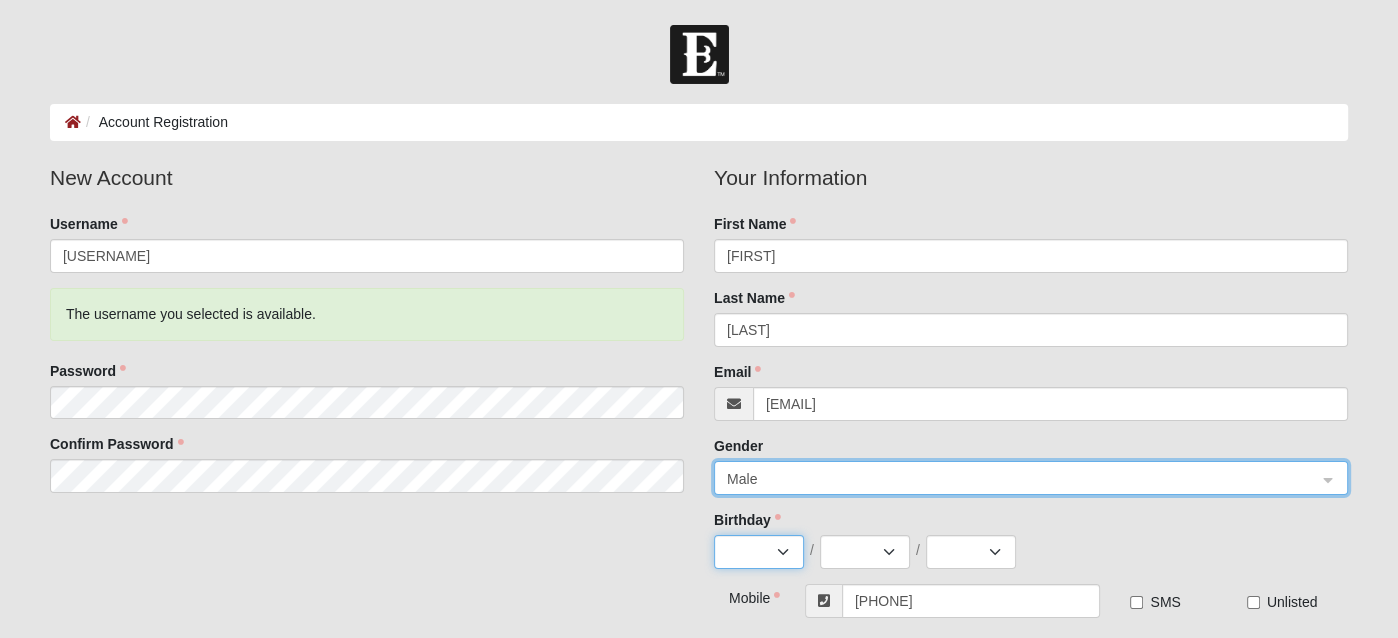 click on "Jan Feb Mar Apr May Jun Jul Aug Sep Oct Nov Dec" at bounding box center (759, 552) 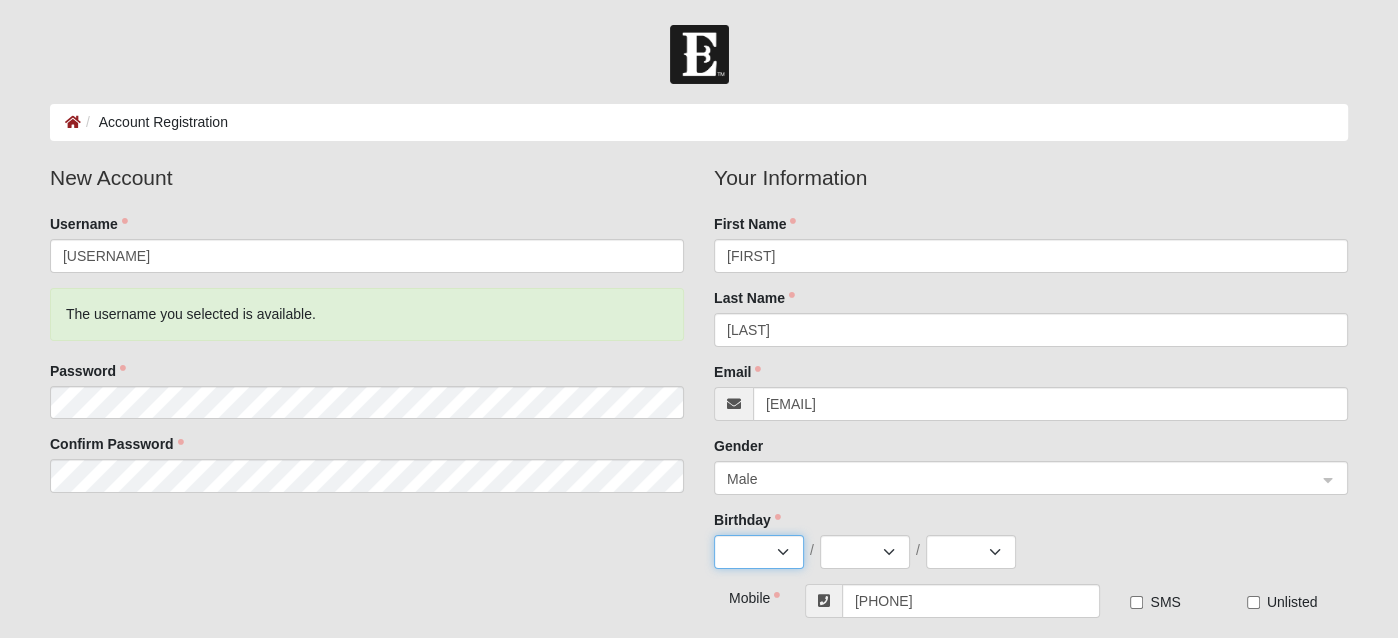 select on "10" 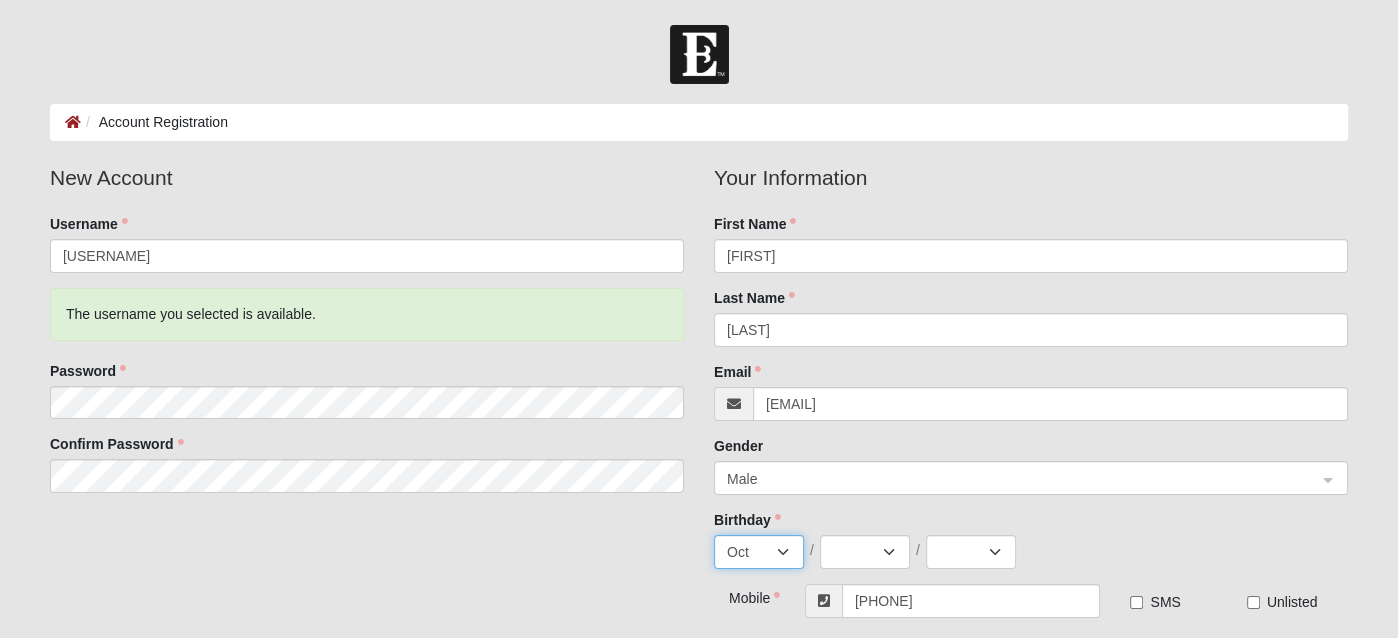 click on "Jan Feb Mar Apr May Jun Jul Aug Sep Oct Nov Dec" at bounding box center [759, 552] 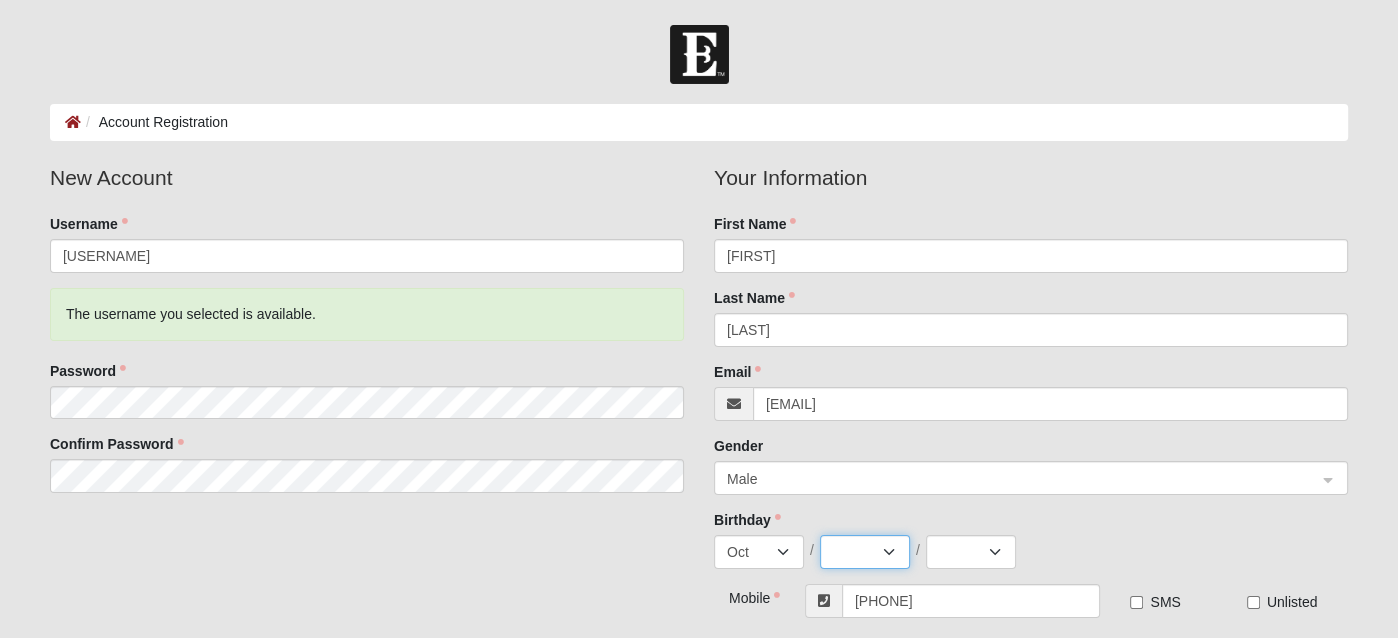 click on "1 2 3 4 5 6 7 8 9 10 11 12 13 14 15 16 17 18 19 20 21 22 23 24 25 26 27 28 29 30 31" at bounding box center [865, 552] 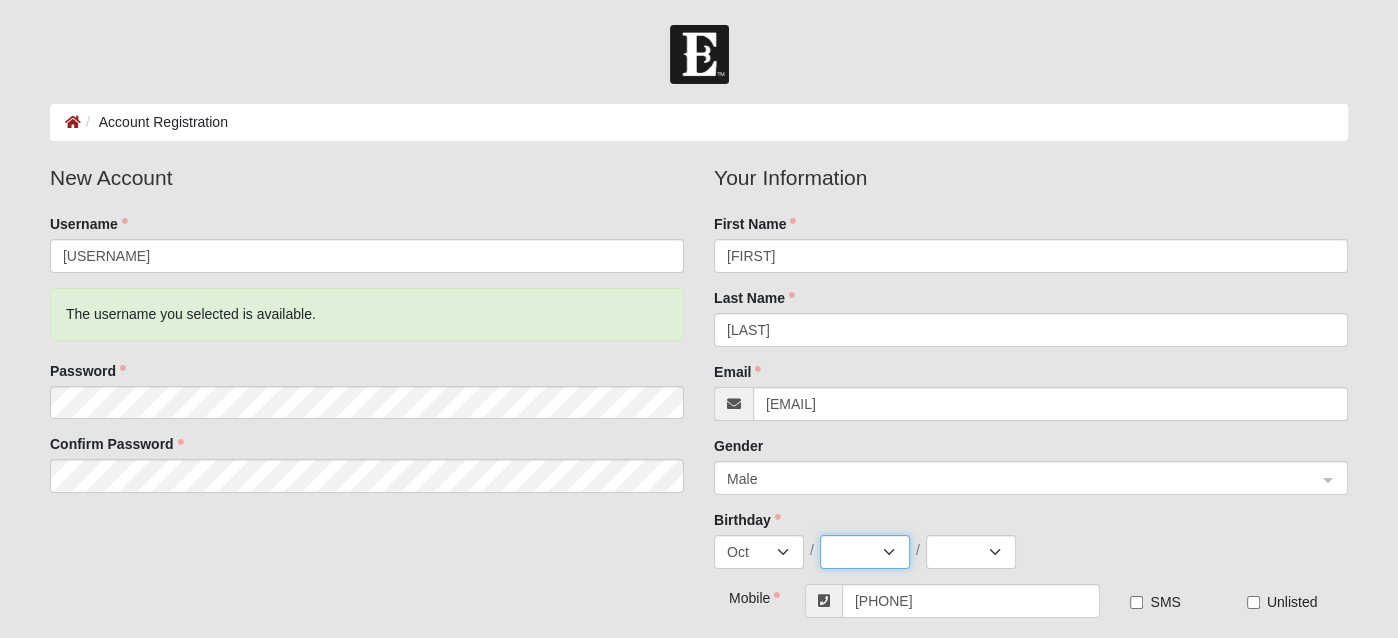 select on "9" 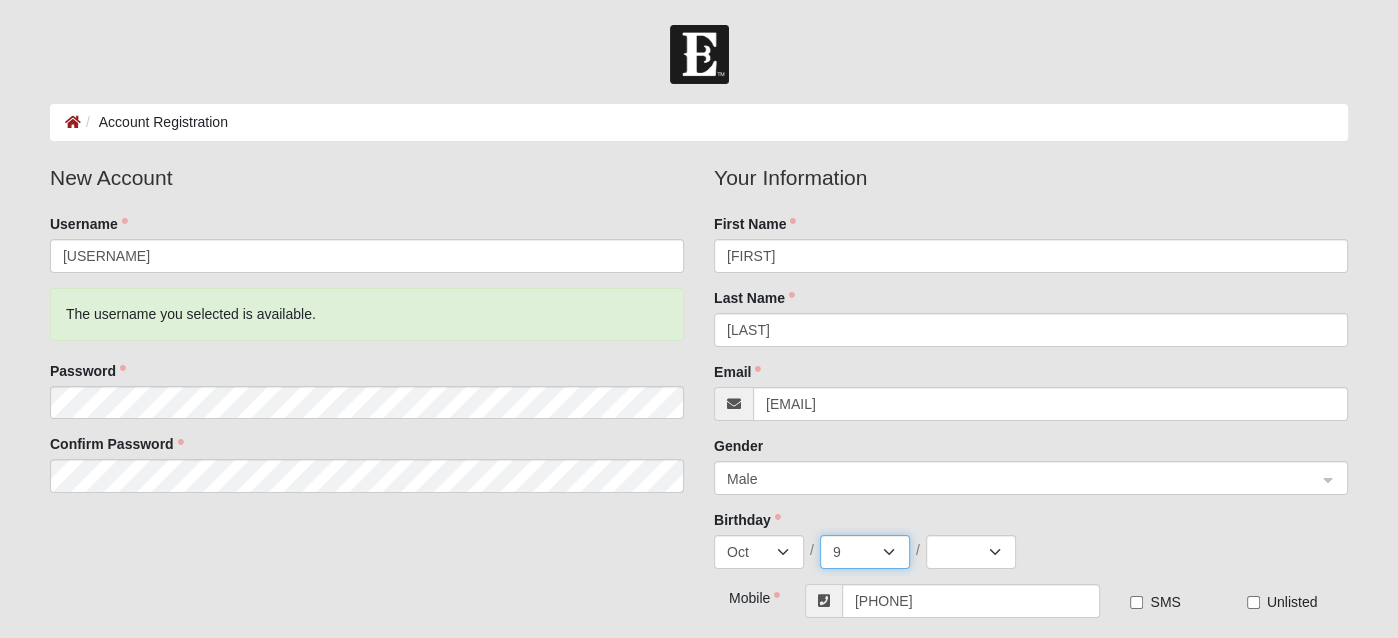 click on "1 2 3 4 5 6 7 8 9 10 11 12 13 14 15 16 17 18 19 20 21 22 23 24 25 26 27 28 29 30 31" at bounding box center (865, 552) 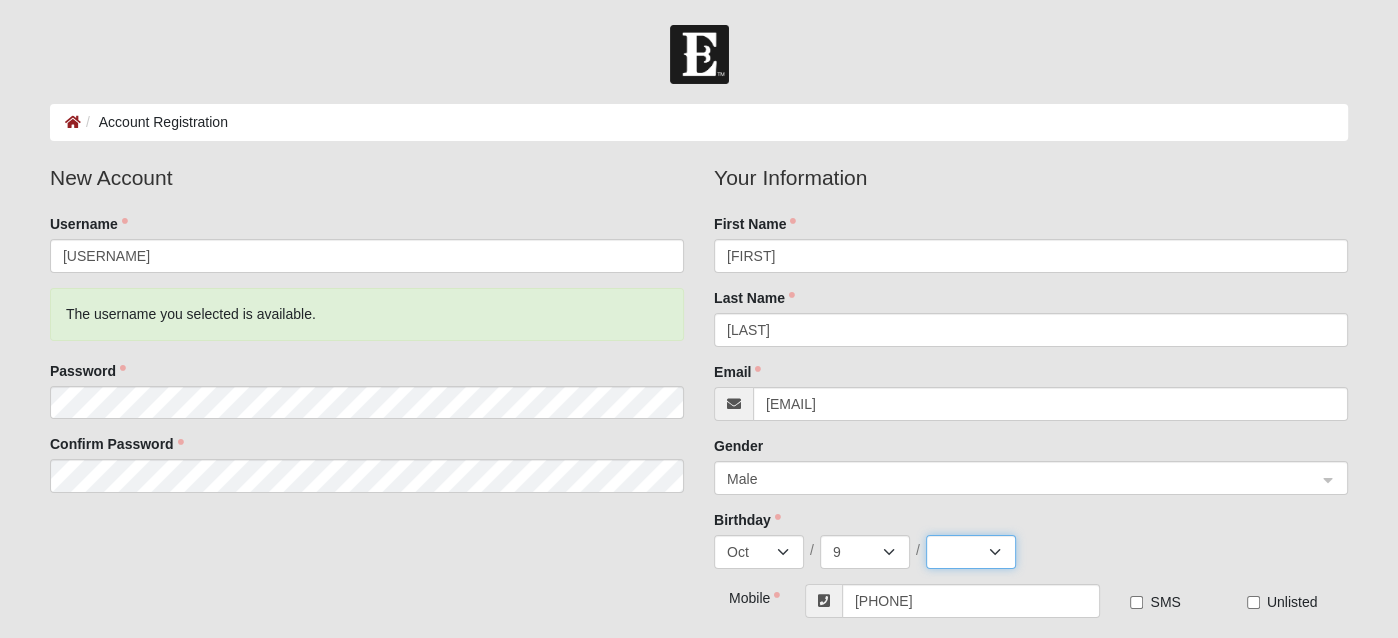 click on "2025 2024 2023 2022 2021 2020 2019 2018 2017 2016 2015 2014 2013 2012 2011 2010 2009 2008 2007 2006 2005 2004 2003 2002 2001 2000 1999 1998 1997 1996 1995 1994 1993 1992 1991 1990 1989 1988 1987 1986 1985 1984 1983 1982 1981 1980 1979 1978 1977 1976 1975 1974 1973 1972 1971 1970 1969 1968 1967 1966 1965 1964 1963 1962 1961 1960 1959 1958 1957 1956 1955 1954 1953 1952 1951 1950 1949 1948 1947 1946 1945 1944 1943 1942 1941 1940 1939 1938 1937 1936 1935 1934 1933 1932 1931 1930 1929 1928 1927 1926 1925 1924 1923 1922 1921 1920 1919 1918 1917 1916 1915 1914 1913 1912 1911 1910 1909 1908 1907 1906 1905 1904 1903 1902 1901 1900" at bounding box center (971, 552) 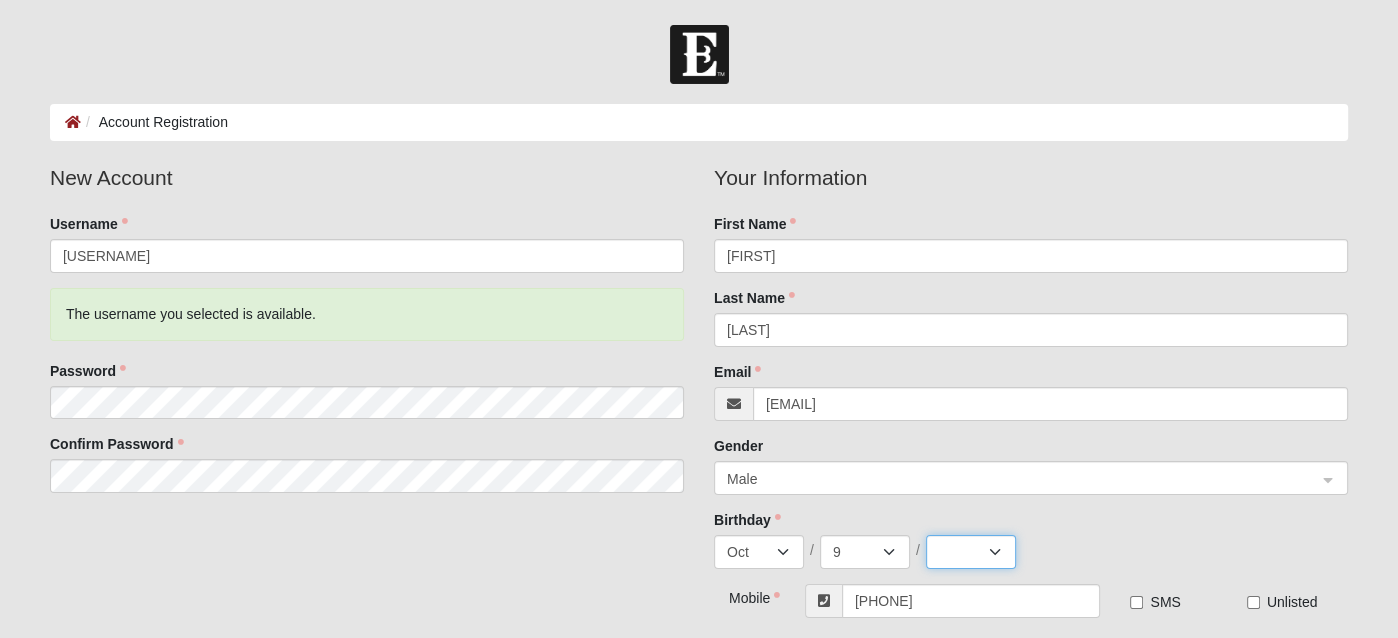 select on "1966" 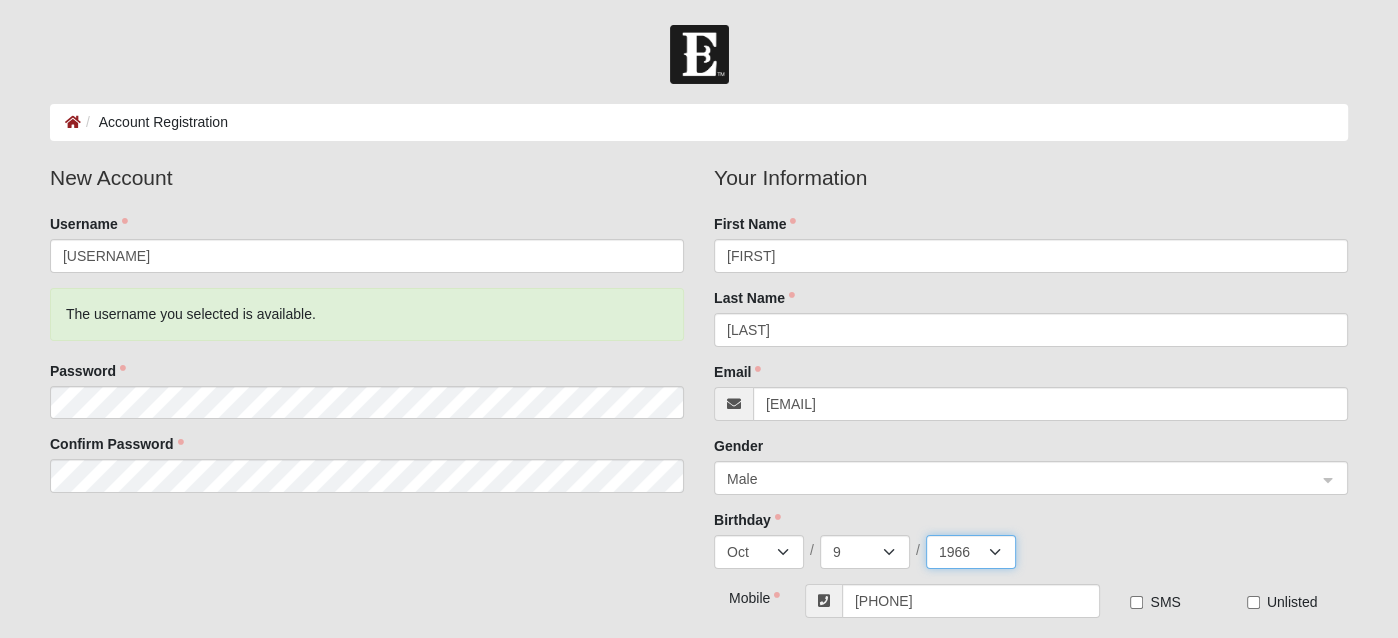 click on "2025 2024 2023 2022 2021 2020 2019 2018 2017 2016 2015 2014 2013 2012 2011 2010 2009 2008 2007 2006 2005 2004 2003 2002 2001 2000 1999 1998 1997 1996 1995 1994 1993 1992 1991 1990 1989 1988 1987 1986 1985 1984 1983 1982 1981 1980 1979 1978 1977 1976 1975 1974 1973 1972 1971 1970 1969 1968 1967 1966 1965 1964 1963 1962 1961 1960 1959 1958 1957 1956 1955 1954 1953 1952 1951 1950 1949 1948 1947 1946 1945 1944 1943 1942 1941 1940 1939 1938 1937 1936 1935 1934 1933 1932 1931 1930 1929 1928 1927 1926 1925 1924 1923 1922 1921 1920 1919 1918 1917 1916 1915 1914 1913 1912 1911 1910 1909 1908 1907 1906 1905 1904 1903 1902 1901 1900" at bounding box center [971, 552] 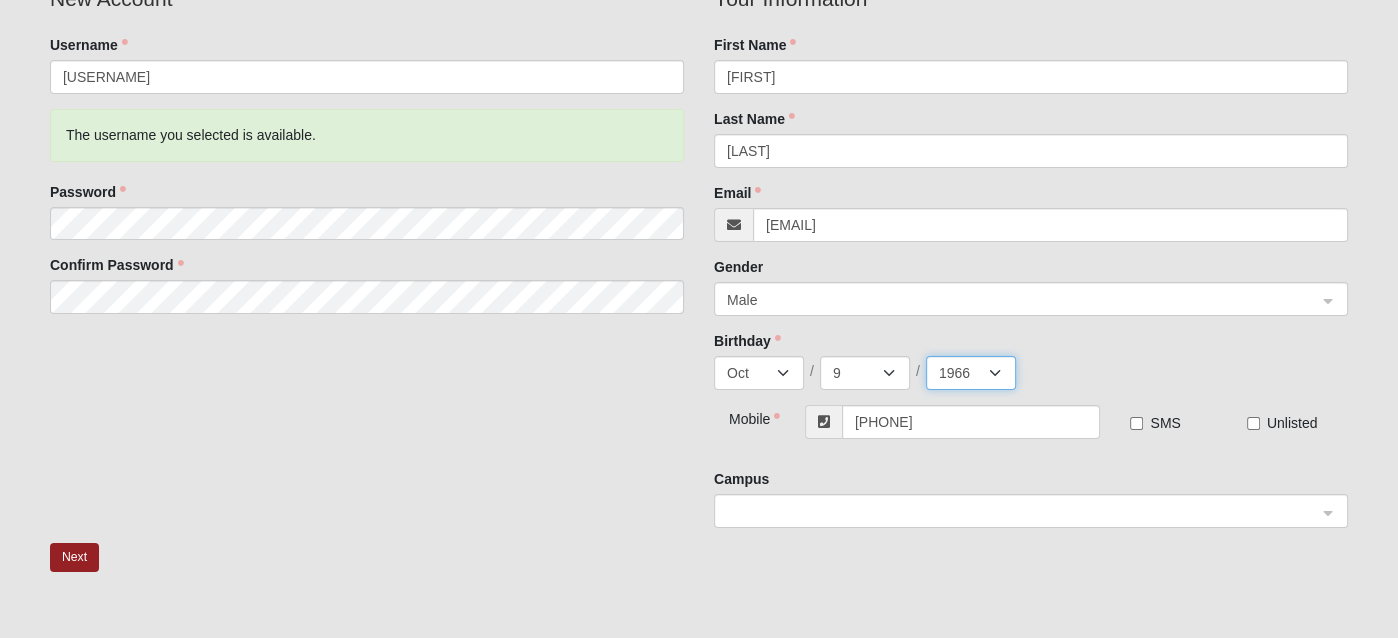 scroll, scrollTop: 200, scrollLeft: 0, axis: vertical 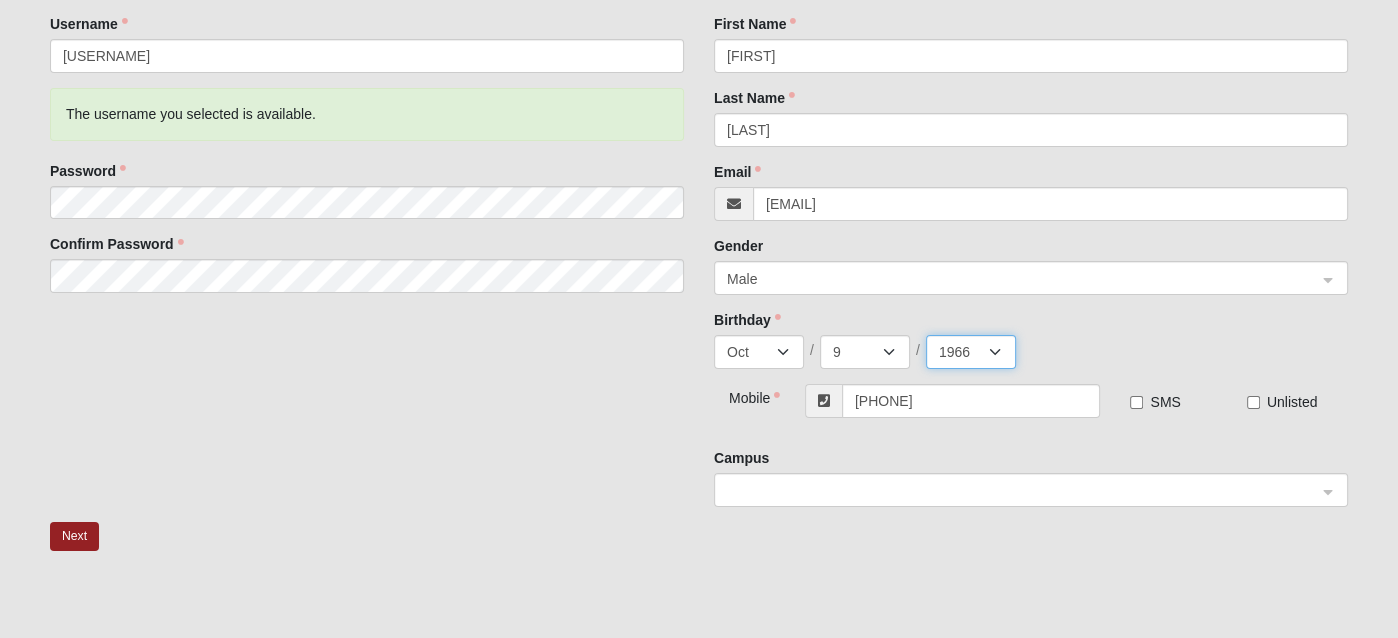 click 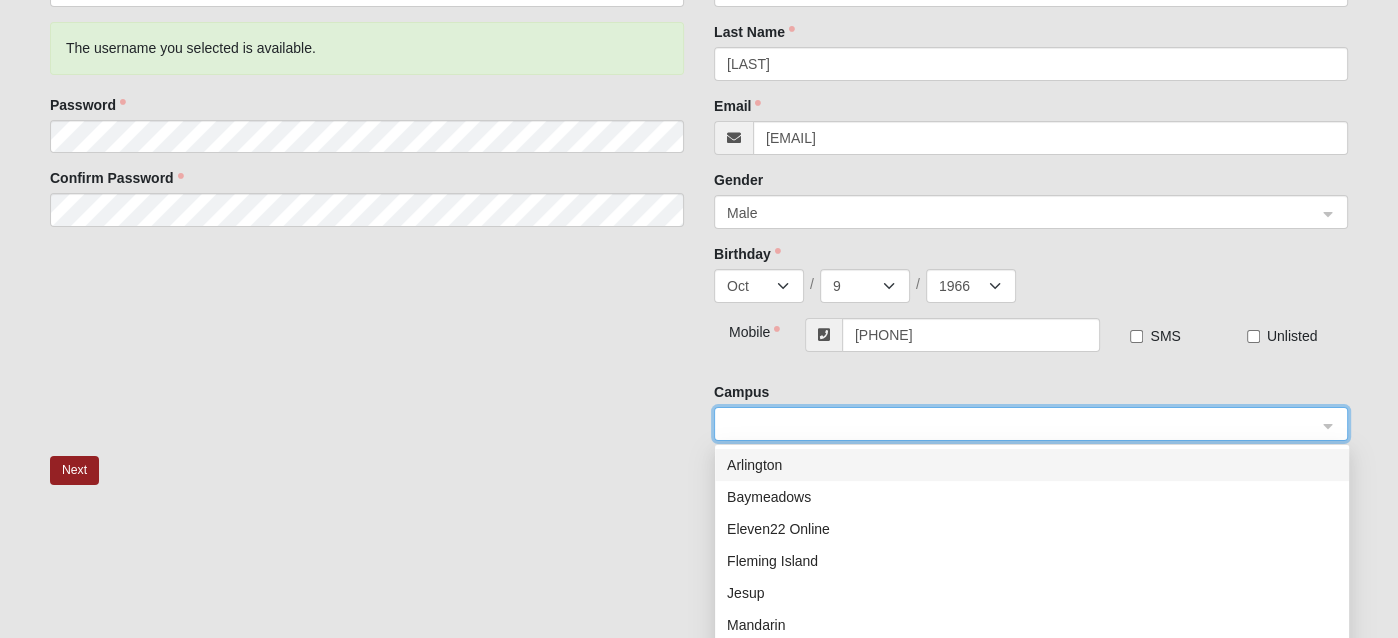 scroll, scrollTop: 300, scrollLeft: 0, axis: vertical 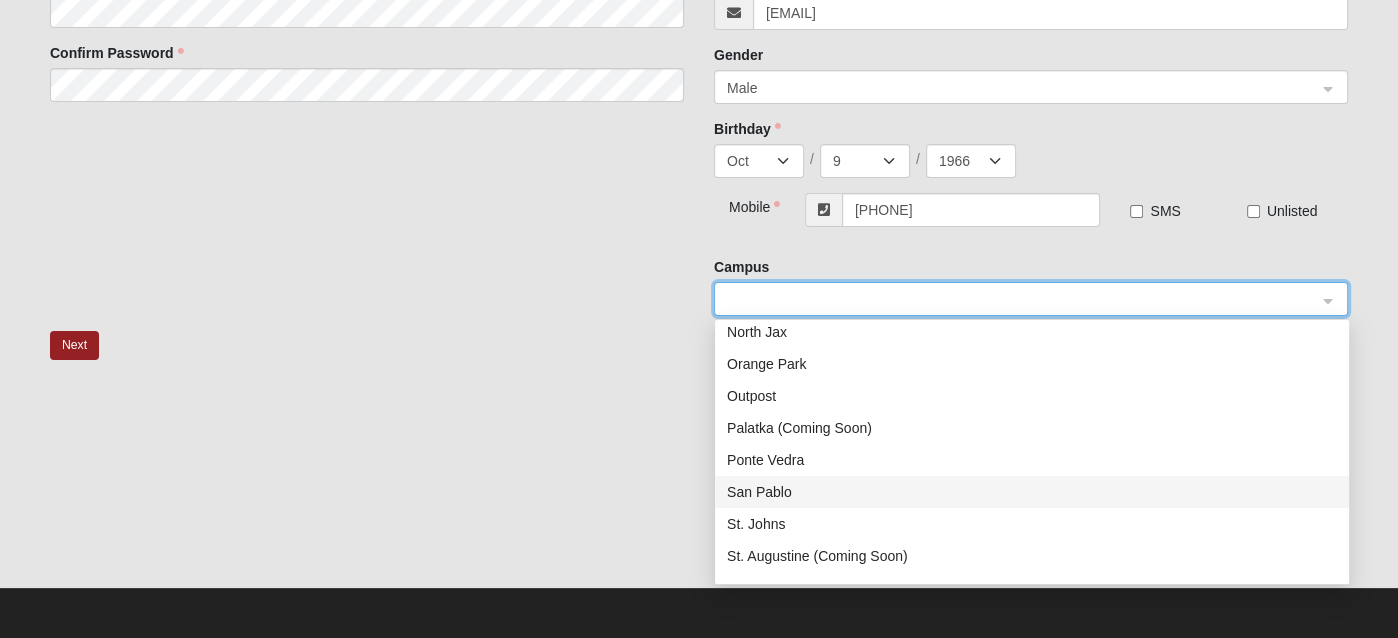 click on "San Pablo" at bounding box center (1032, 492) 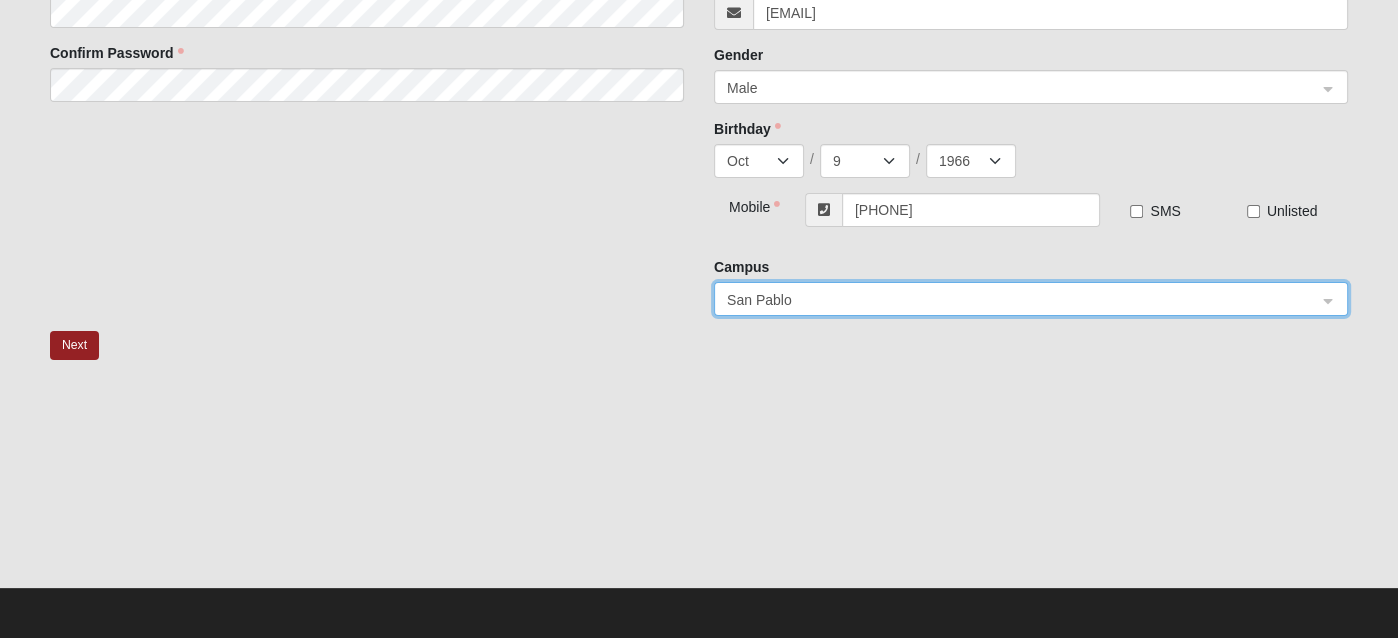 click on "New Account   Username    jmorton01   The username you selected is available.   Password        Confirm Password      Your Information   First Name    James     Last Name    Morton     Email    JAYMORTONFL@GMAIL.COM     Gender    Male 0 1 2   Male Female     Birthday    Jan Feb Mar Apr May Jun Jul Aug Sep Oct Nov Dec / 1 2 3 4 5 6 7 8 9 10 11 12 13 14 15 16 17 18 19 20 21 22 23 24 25 26 27 28 29 30 31 / 2025 2024 2023 2022 2021 2020 2019 2018 2017 2016 2015 2014 2013 2012 2011 2010 2009 2008 2007 2006 2005 2004 2003 2002 2001 2000 1999 1998 1997 1996 1995 1994 1993 1992 1991 1990 1989 1988 1987 1986 1985 1984 1983 1982 1981 1980 1979 1978 1977 1976 1975 1974 1973 1972 1971 1970 1969 1968 1967 1966 1965 1964 1963 1962 1961 1960 1959 1958 1957 1956 1955 1954 1953 1952 1951 1950 1949 1948 1947 1946 1945 1944 1943 1942 1941 1940 1939 1938 1937 1936 1935 1934 1933 1932 1931 1930 1929 1928 1927 1926 1925 1924 1923 1922 1921 1920 1919 1918 1917 1916 1915 1914 1913 1912 1911 1910 1909 1908 1907 1906 1905 1904 1903" 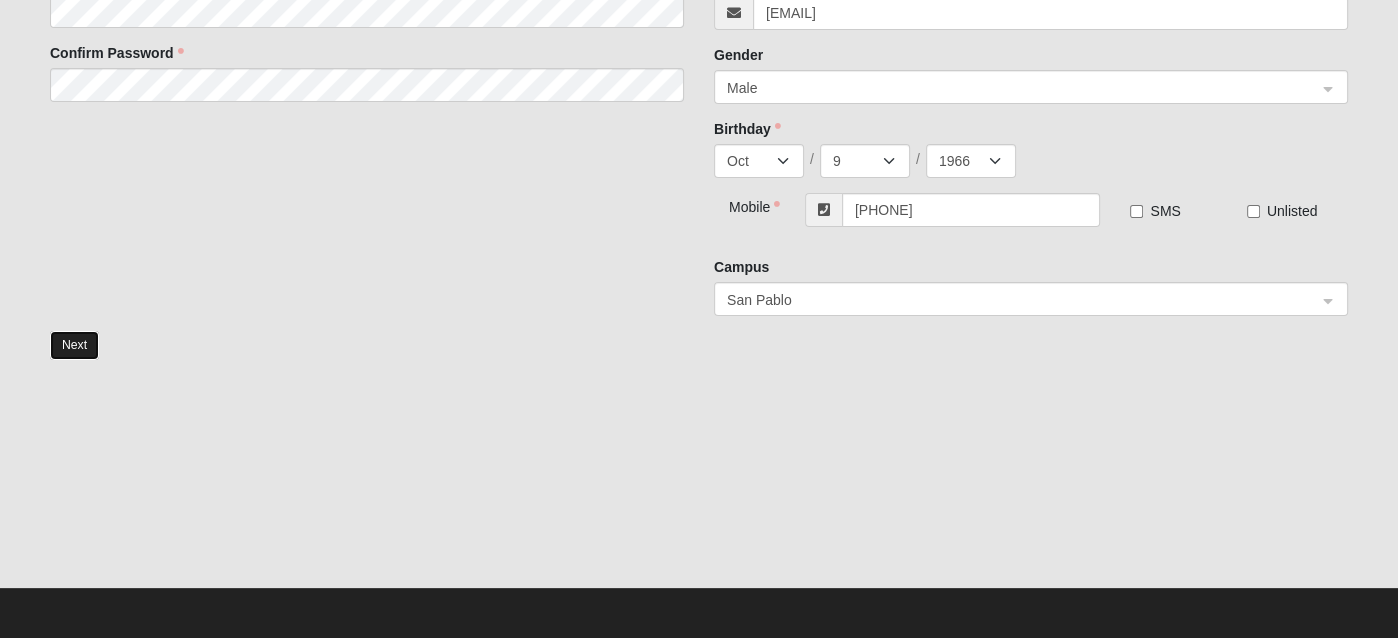 click on "Next" at bounding box center (74, 345) 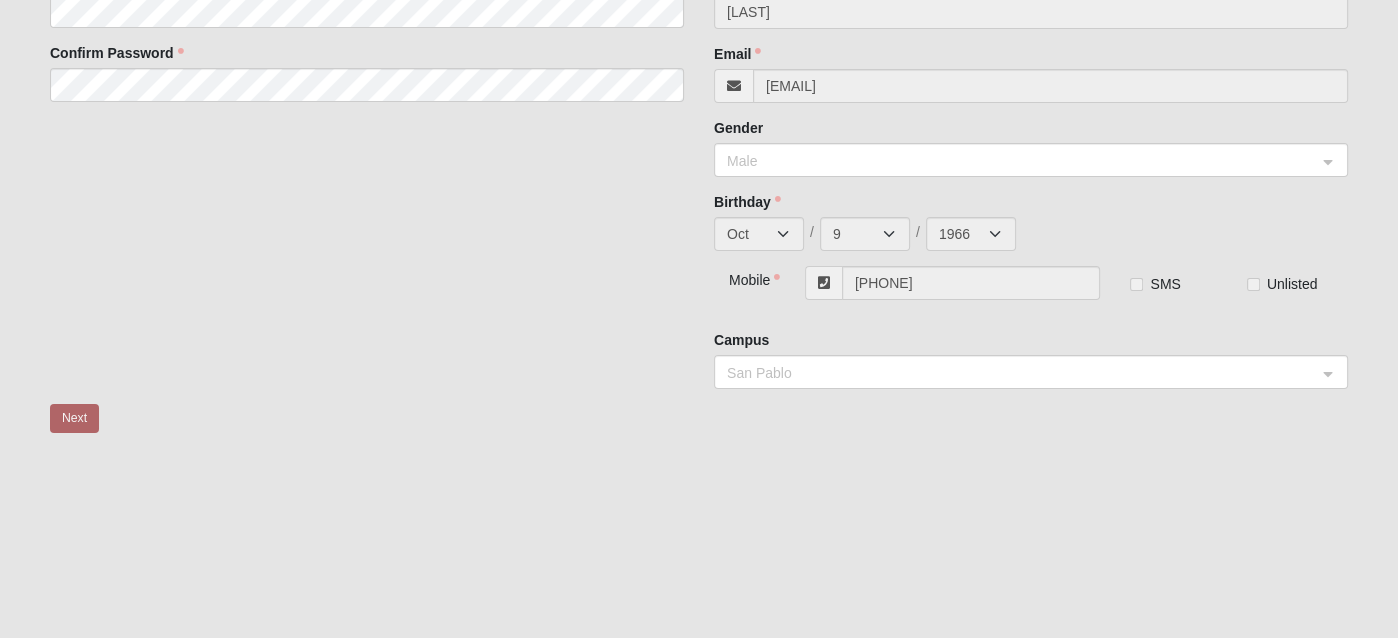 scroll, scrollTop: 45, scrollLeft: 0, axis: vertical 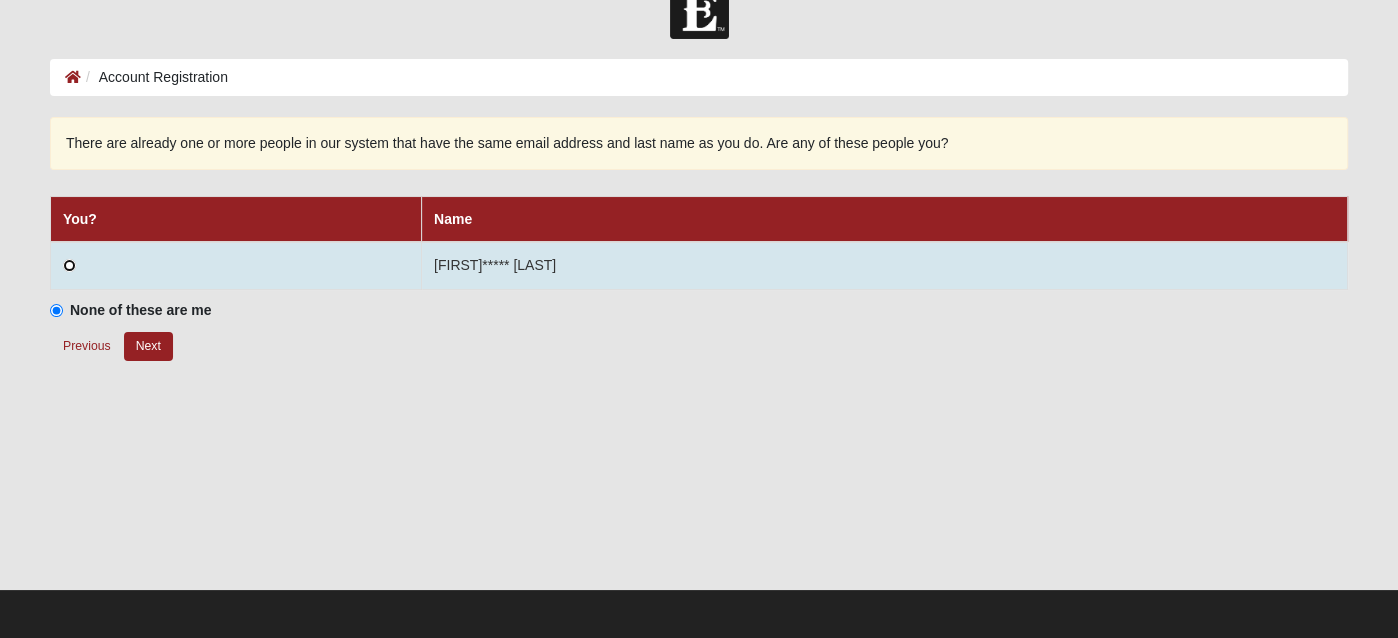 click at bounding box center [69, 265] 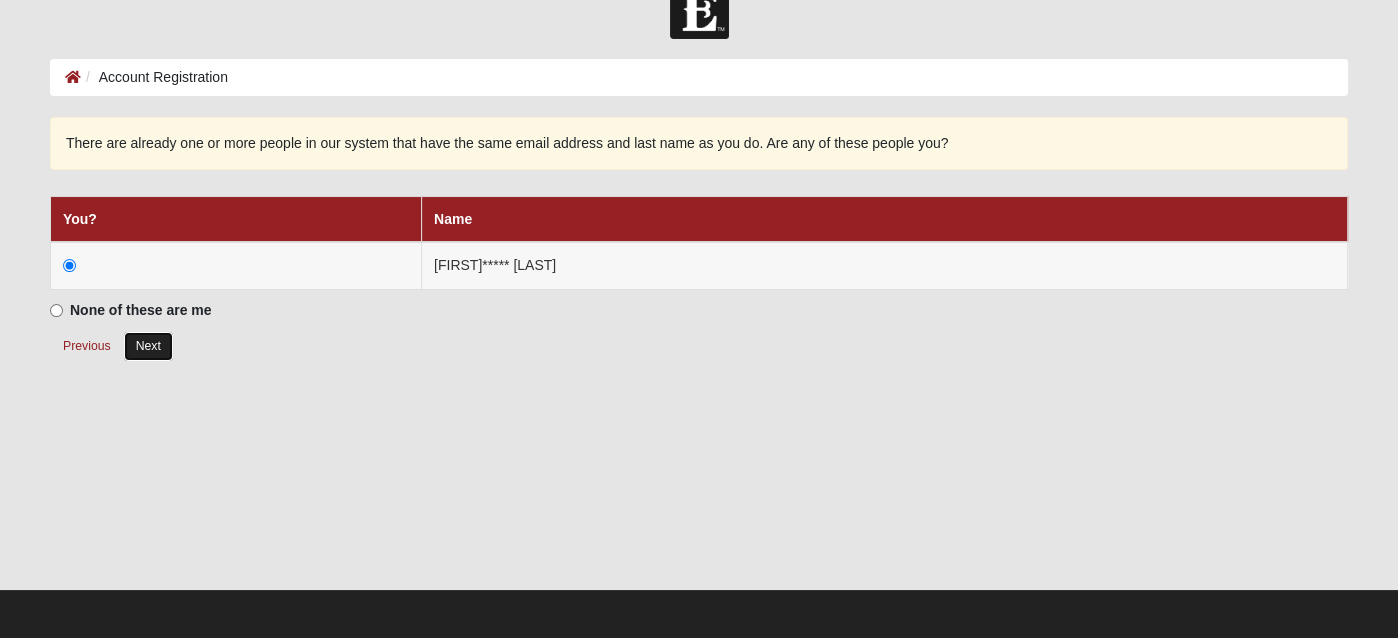 click on "Next" at bounding box center [148, 346] 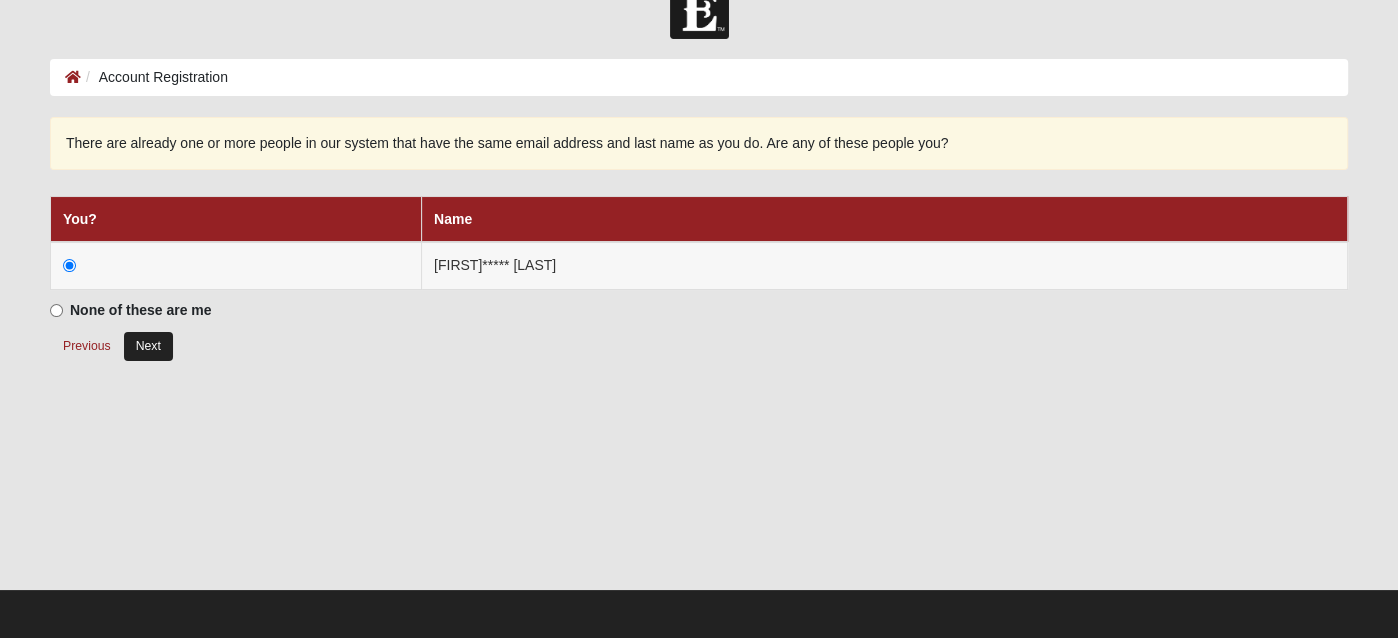radio on "true" 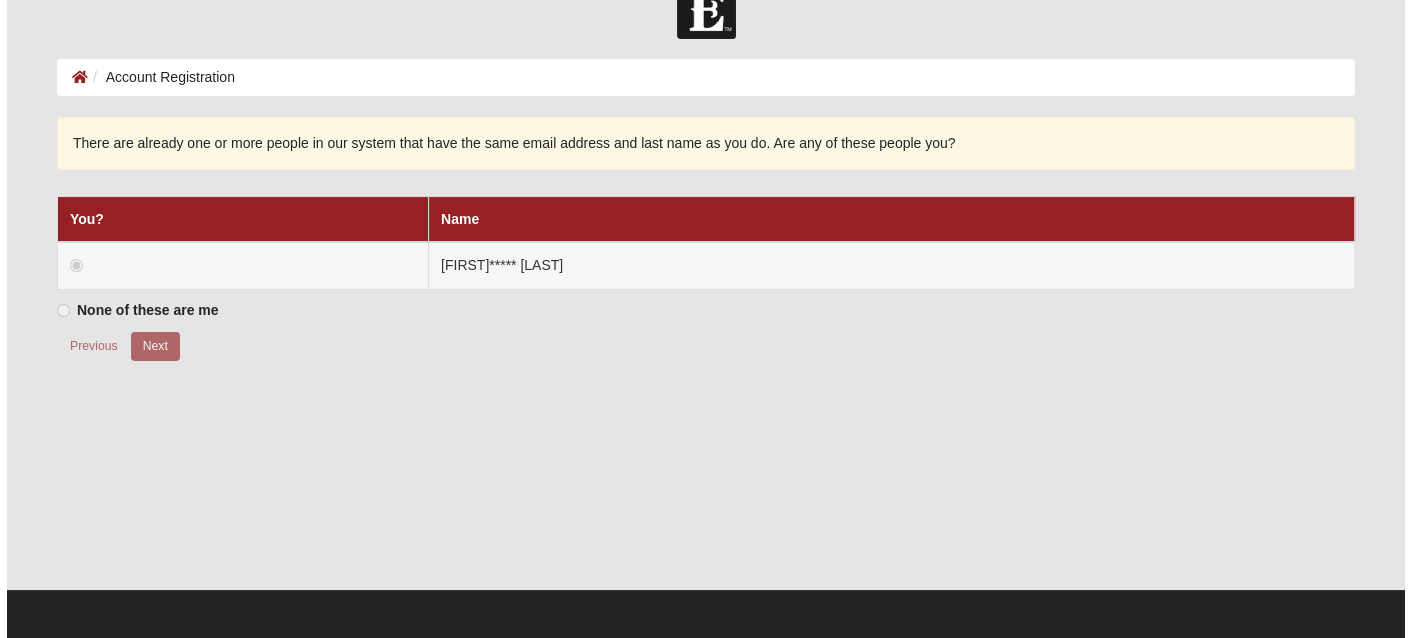 scroll, scrollTop: 0, scrollLeft: 0, axis: both 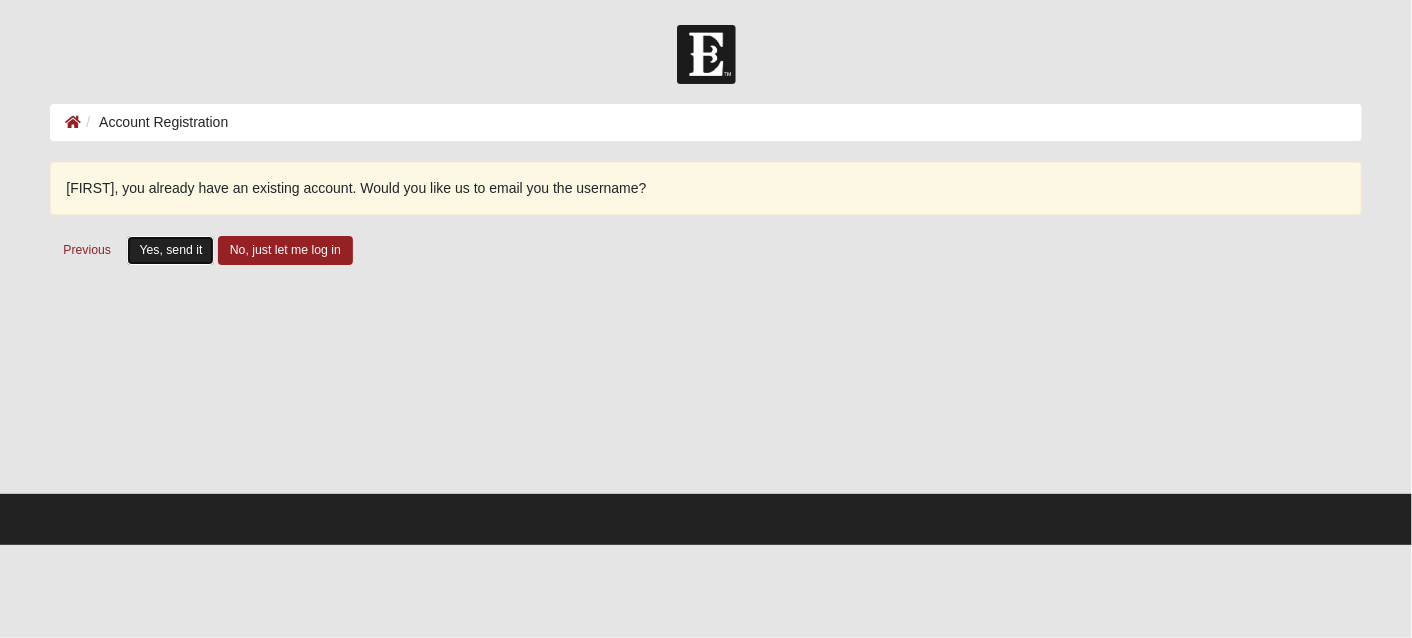 click on "Yes, send it" at bounding box center [170, 250] 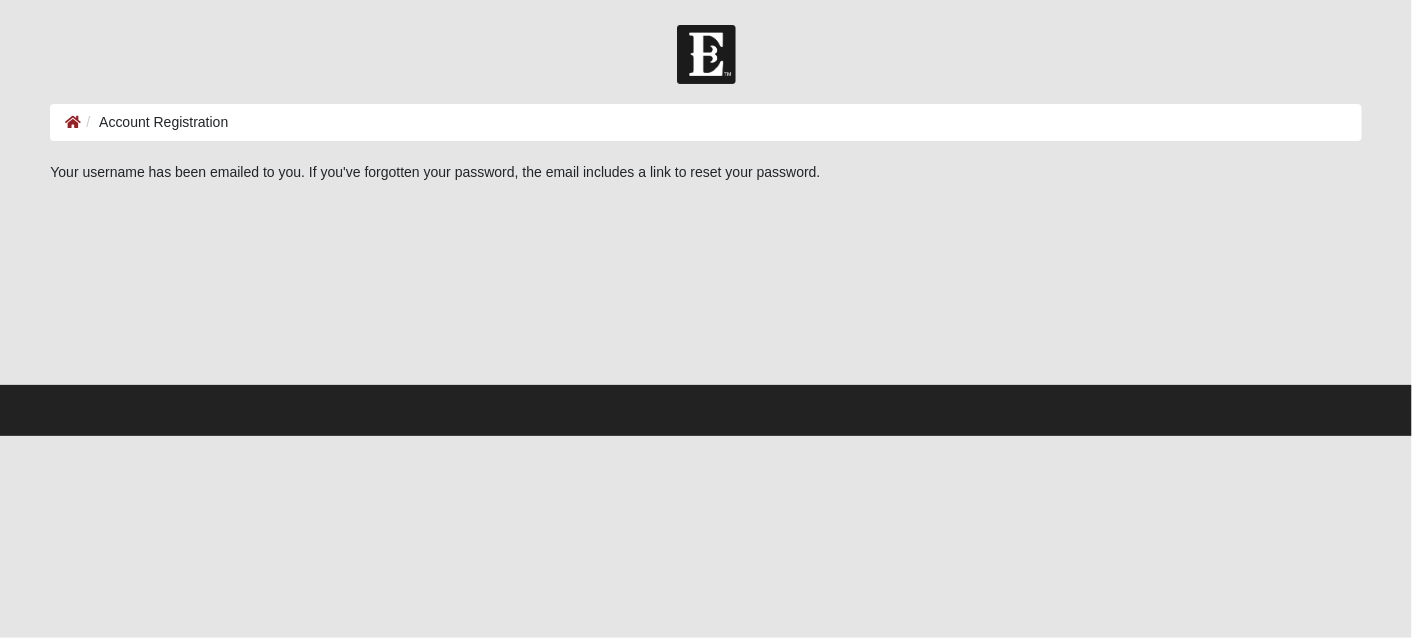 click on "Account Registration" at bounding box center [154, 122] 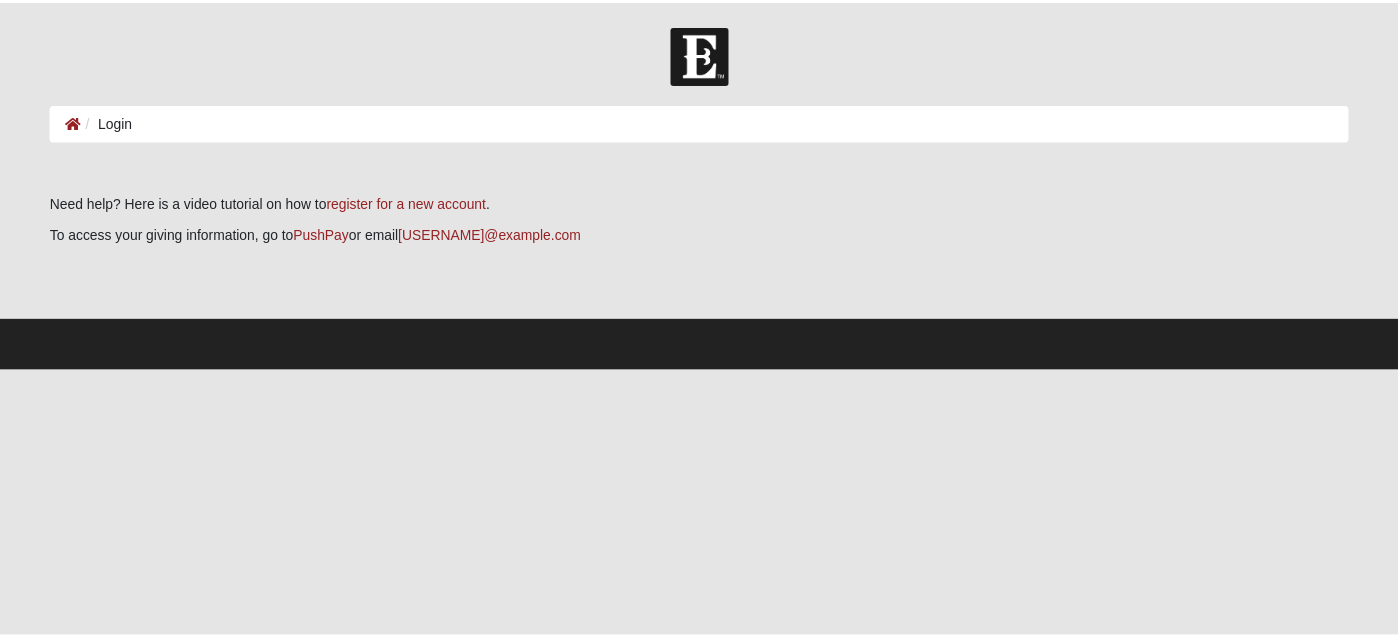 scroll, scrollTop: 0, scrollLeft: 0, axis: both 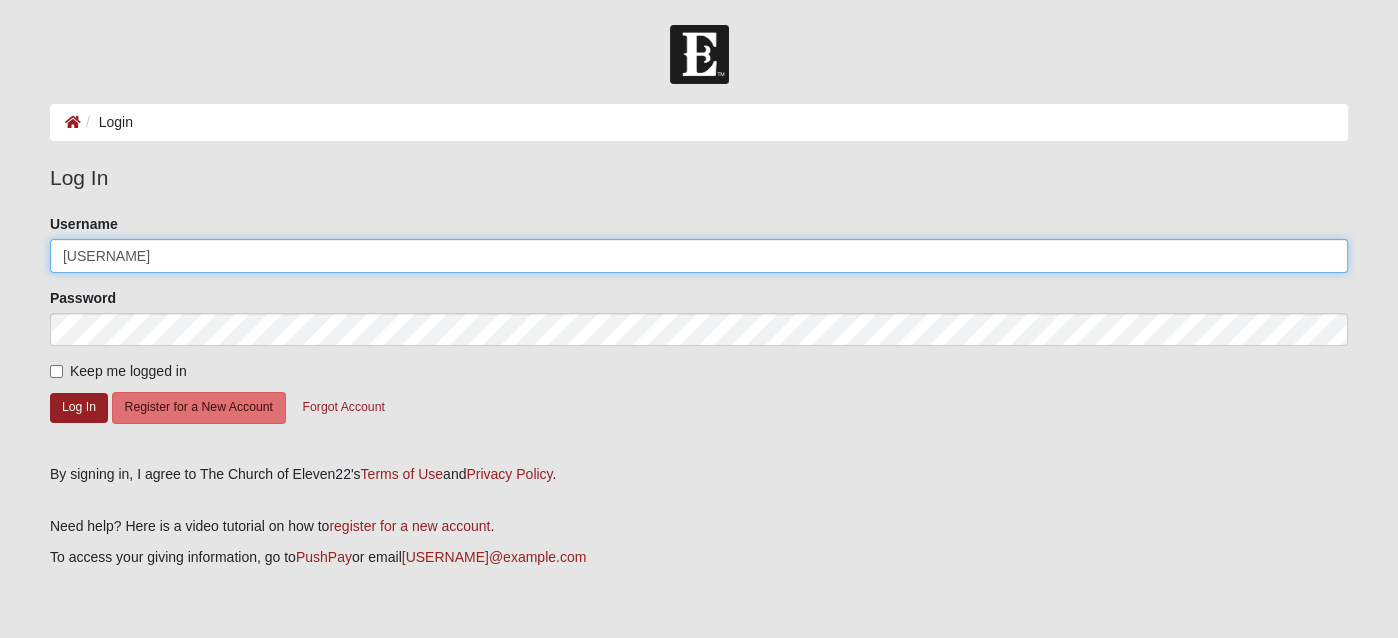 click on "[USERNAME]" 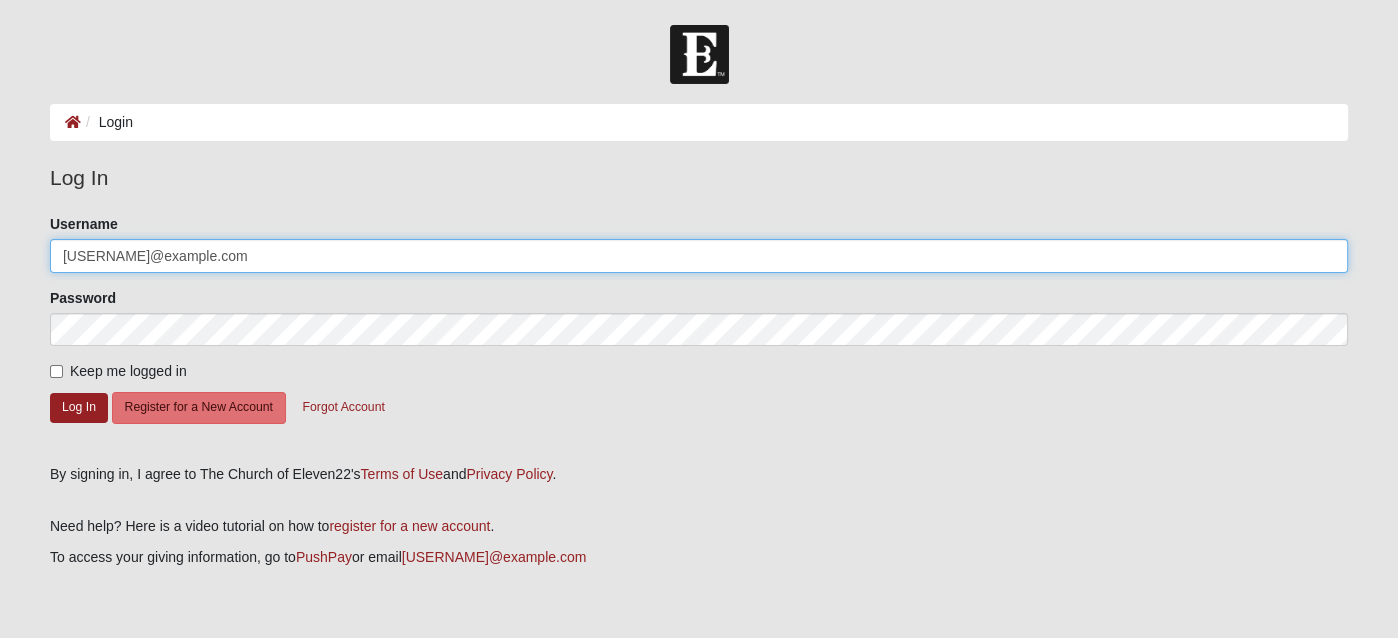 type on "[USERNAME]@example.com" 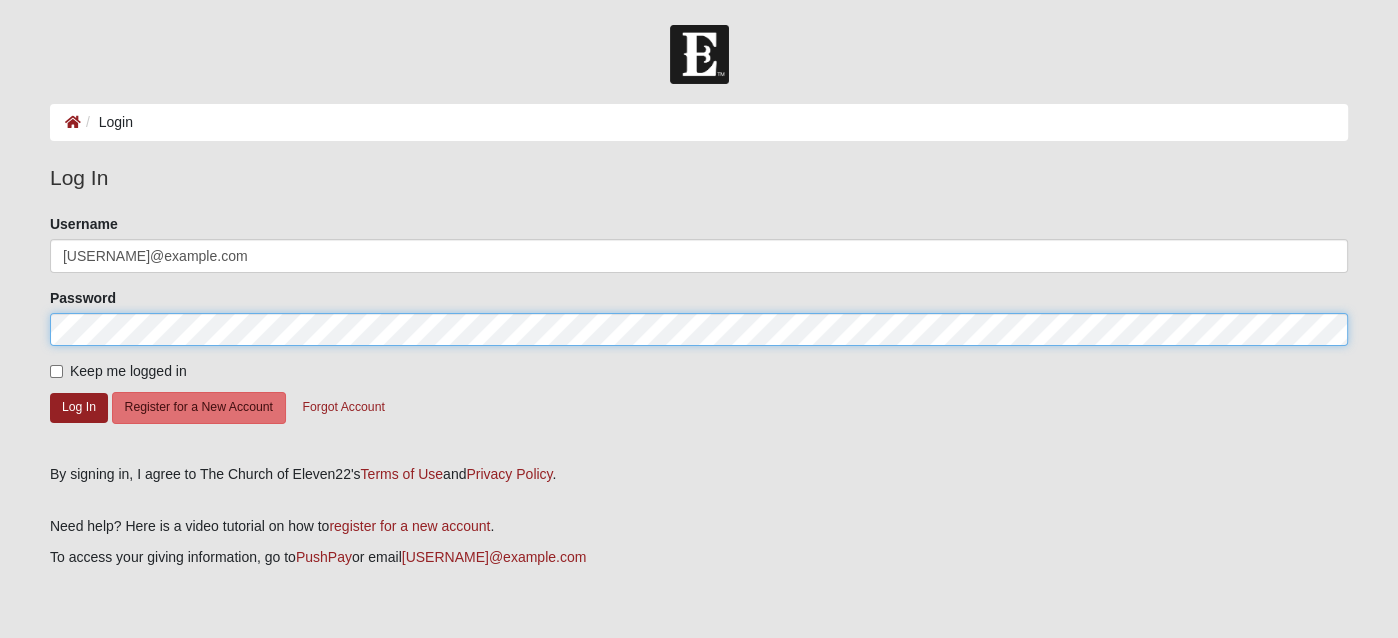click on "Log In
Login
Login
Error
Log In  Please correct the following:    Username    jaymortonfl@gmail.com     Password      Keep me logged in Log In Register for a New Account Forgot Account By signing in, I agree to The Church of Eleven22's  Terms of Use  and  ." at bounding box center (699, 359) 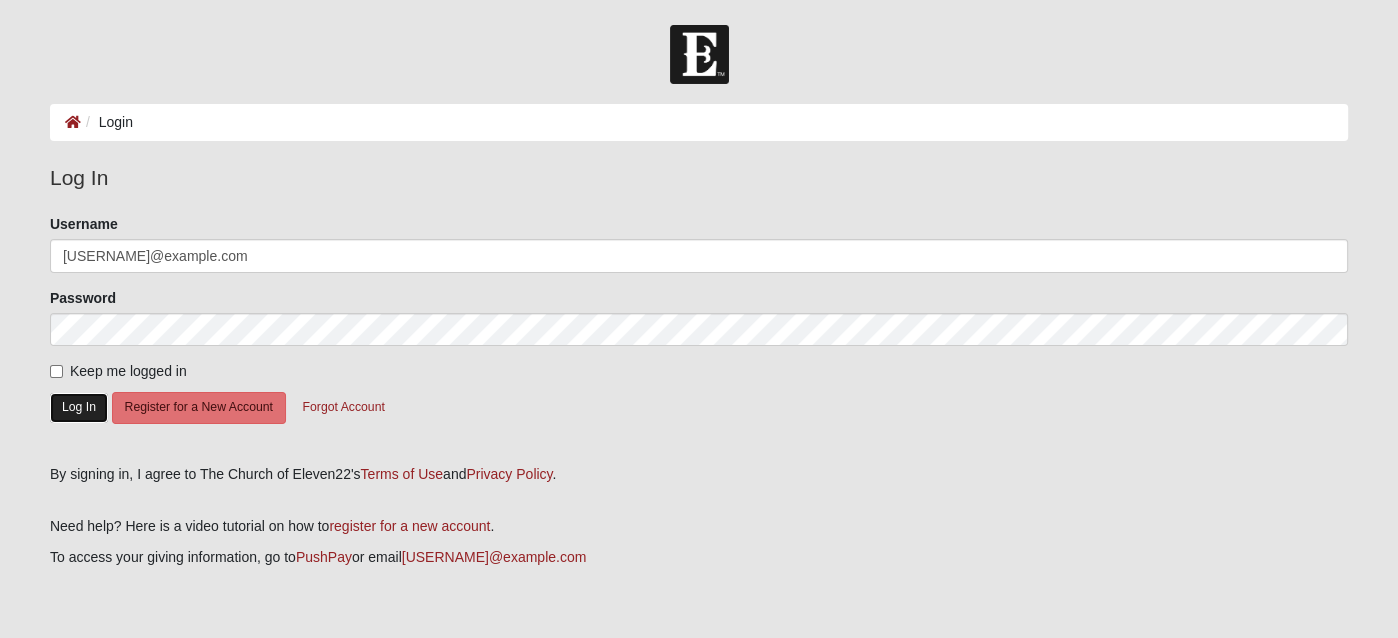 click on "Log In" 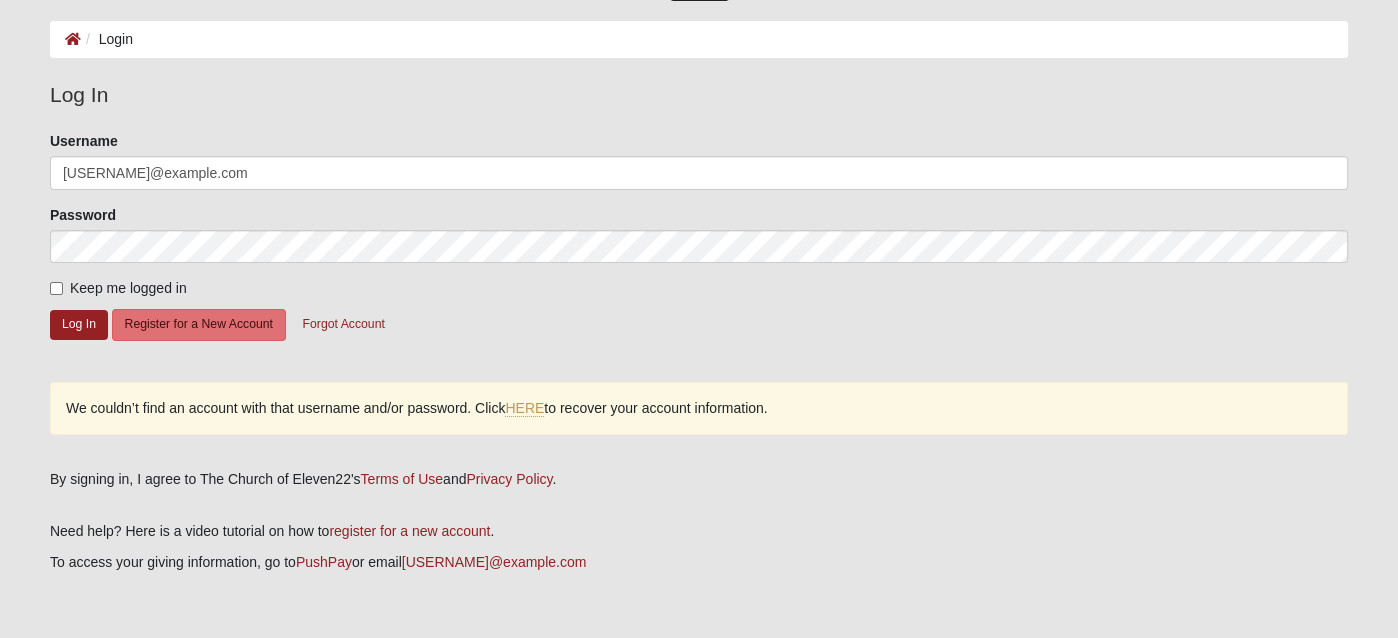 scroll, scrollTop: 141, scrollLeft: 0, axis: vertical 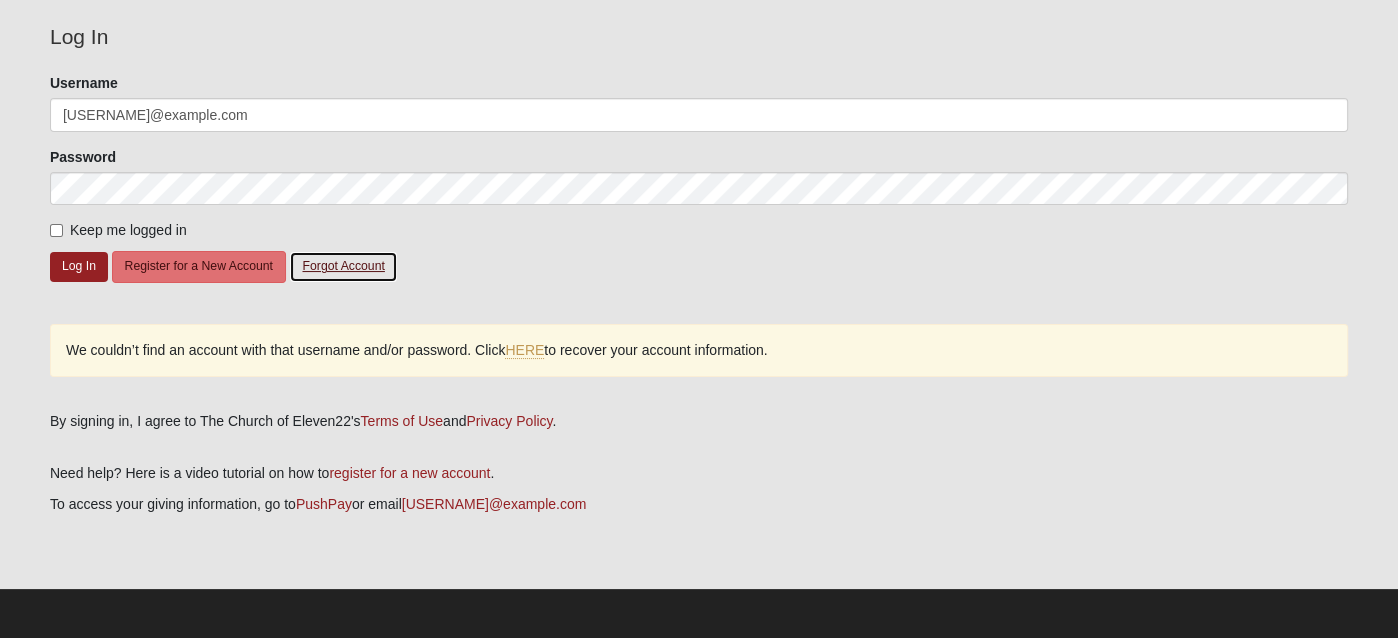 click on "Forgot Account" 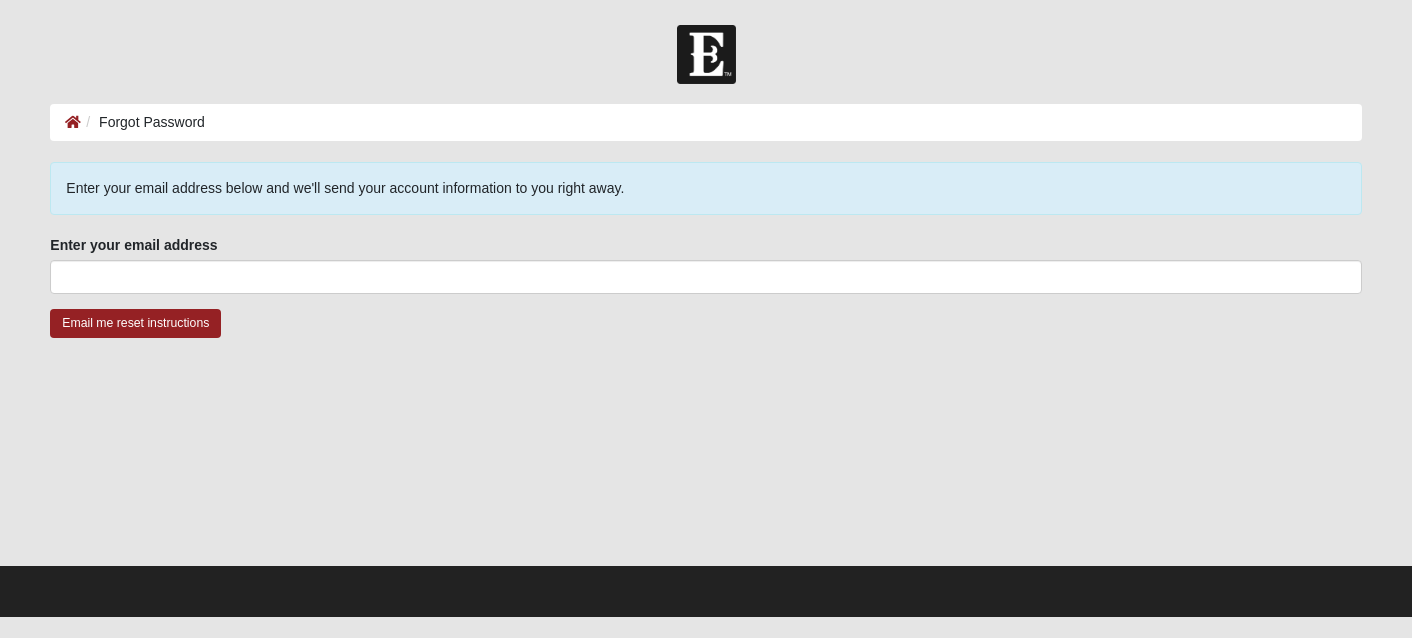 scroll, scrollTop: 0, scrollLeft: 0, axis: both 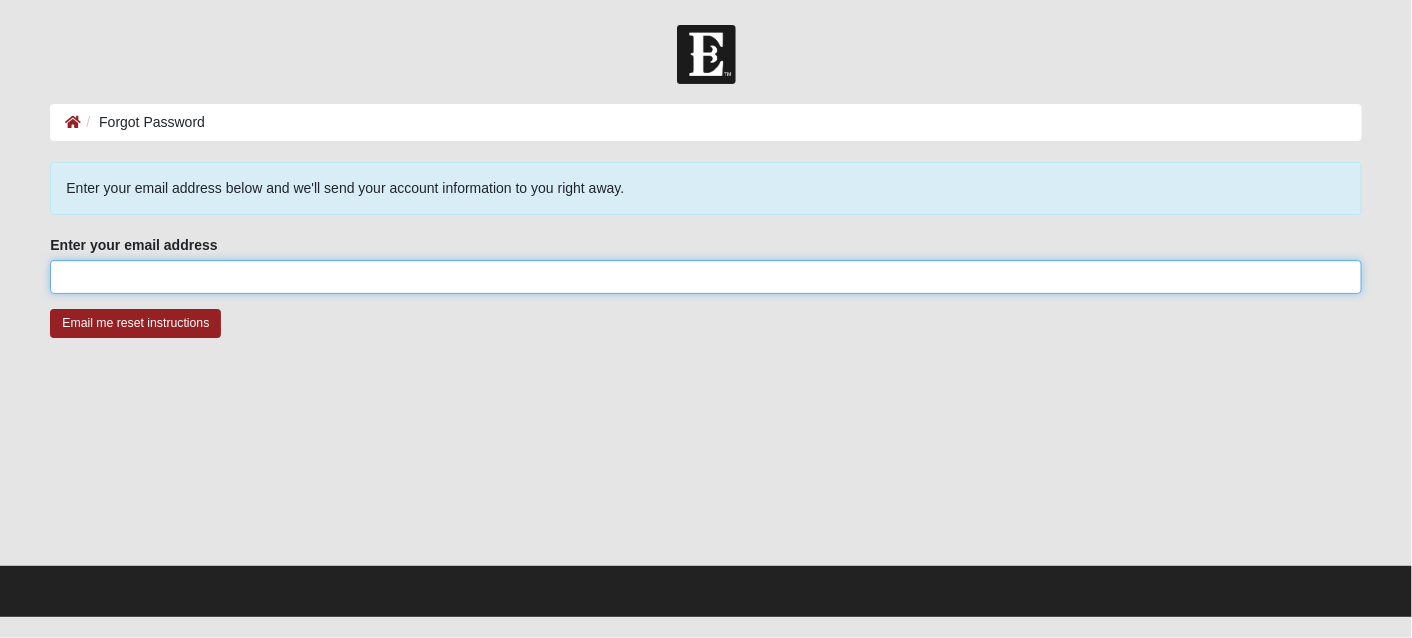 click on "Enter your email address" at bounding box center [705, 277] 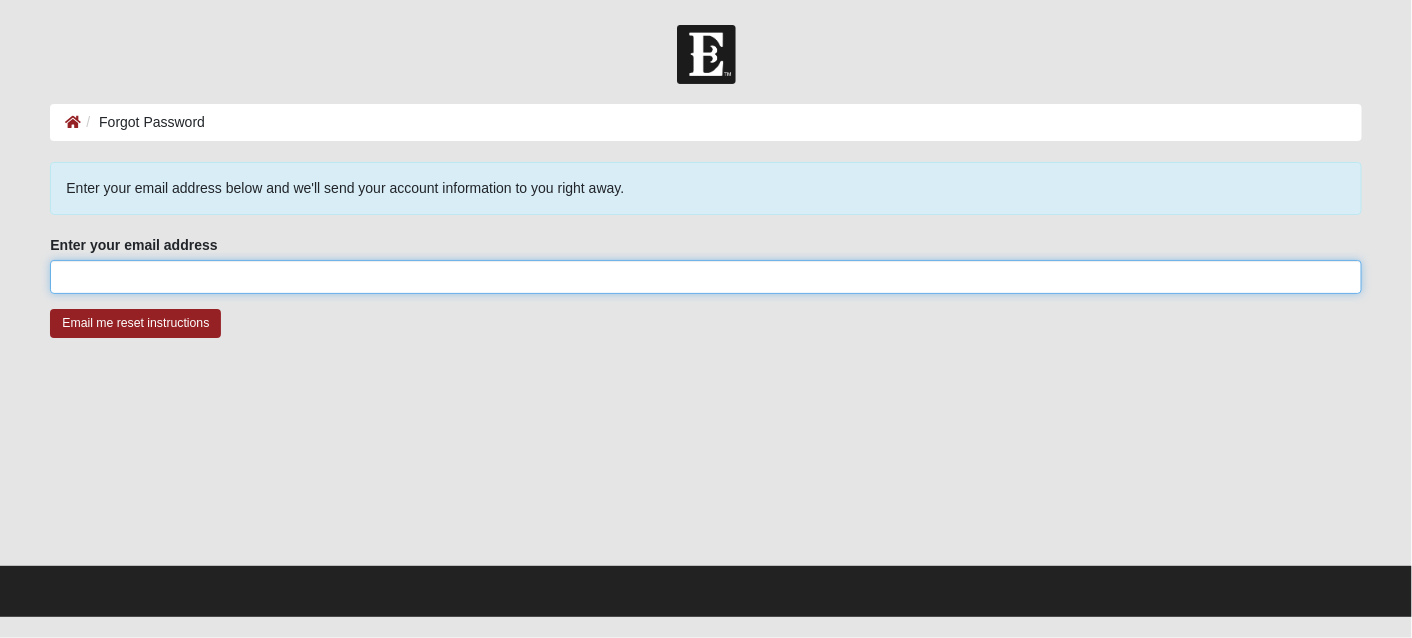 type on "[USERNAME]" 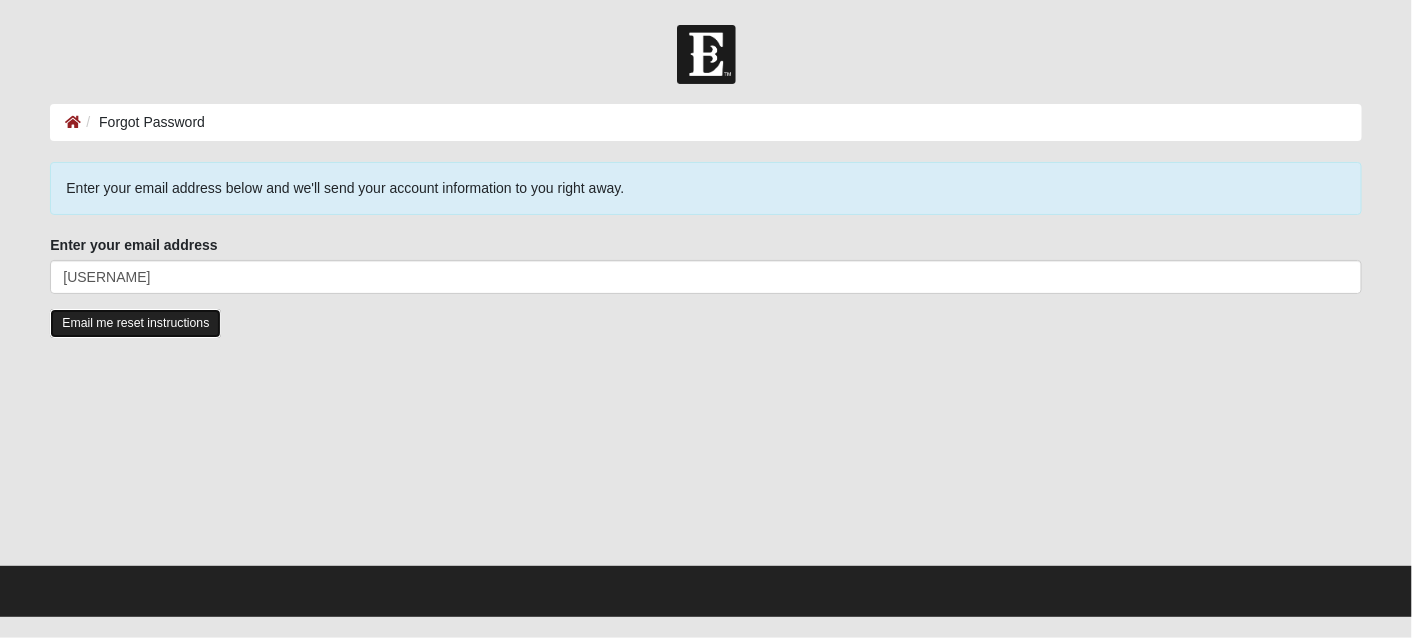 click on "Email me reset instructions" at bounding box center (135, 323) 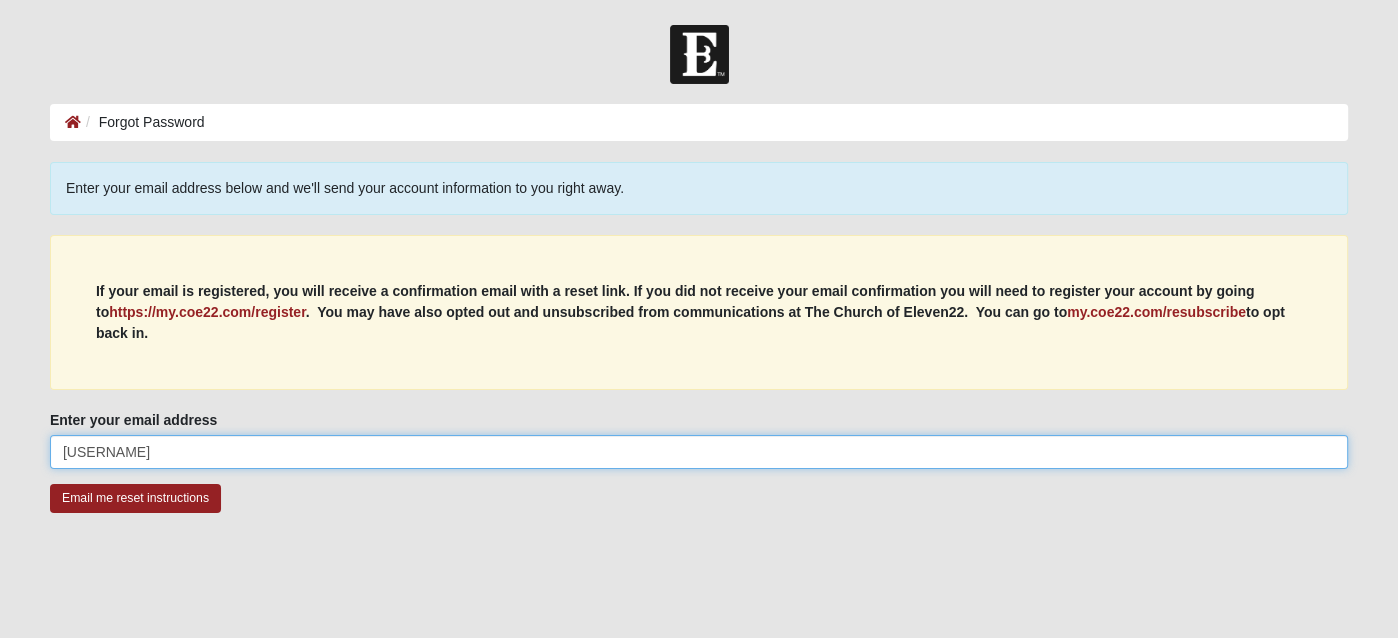 drag, startPoint x: 163, startPoint y: 451, endPoint x: 30, endPoint y: 446, distance: 133.09395 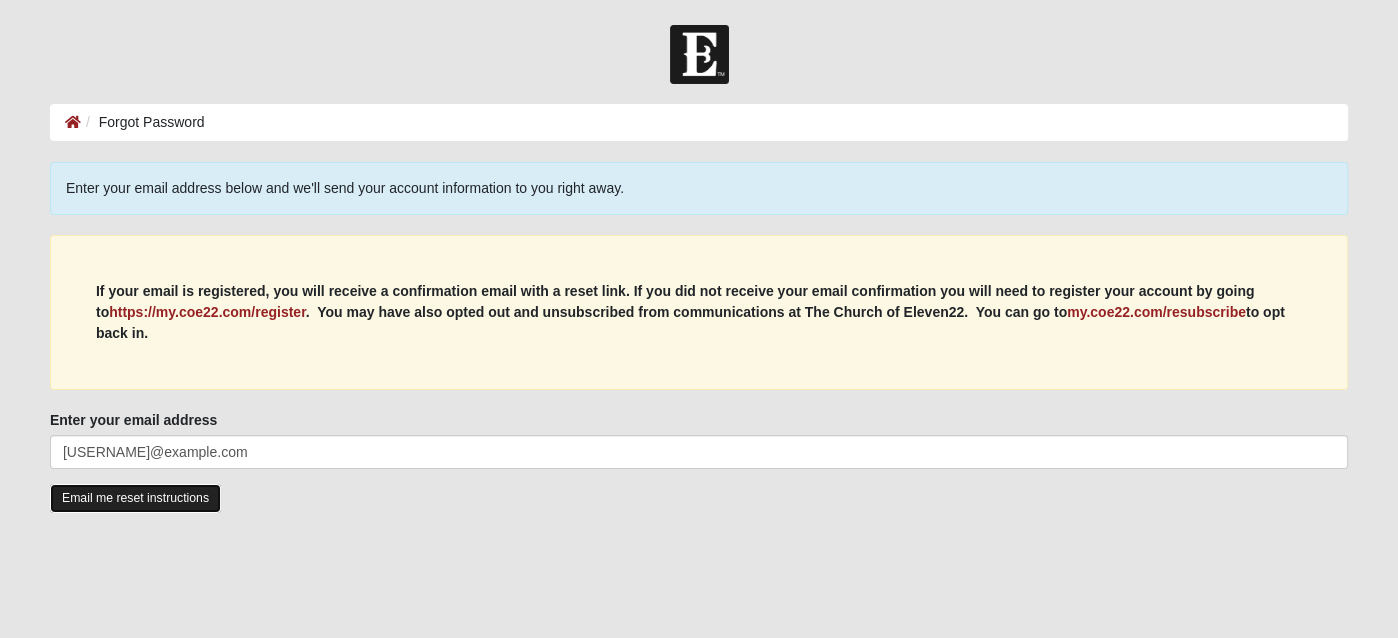 click on "Email me reset instructions" at bounding box center (135, 498) 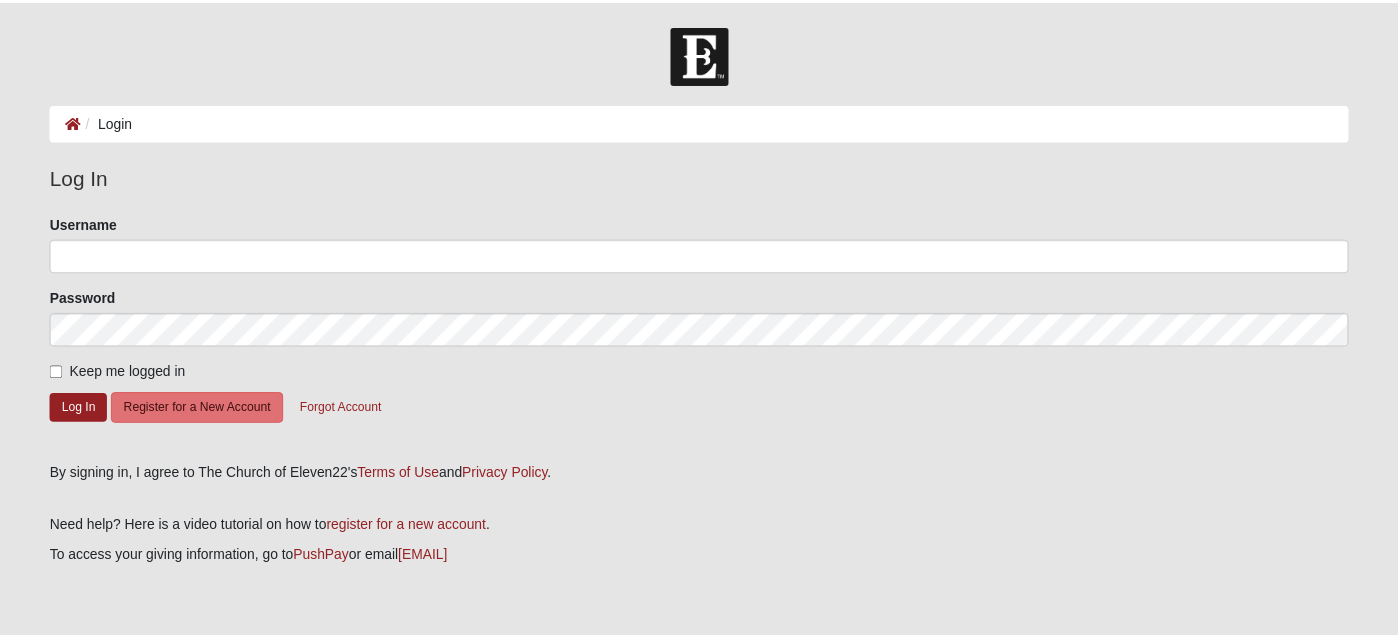 scroll, scrollTop: 0, scrollLeft: 0, axis: both 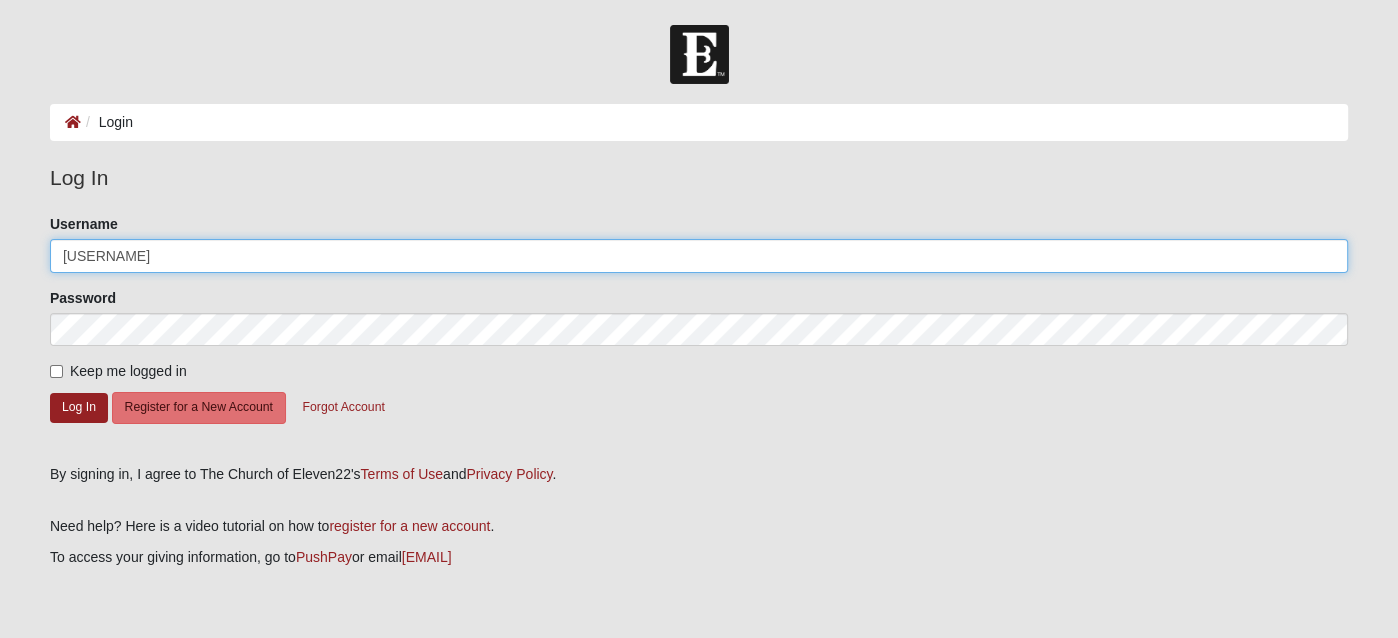 click on "[USERNAME]" 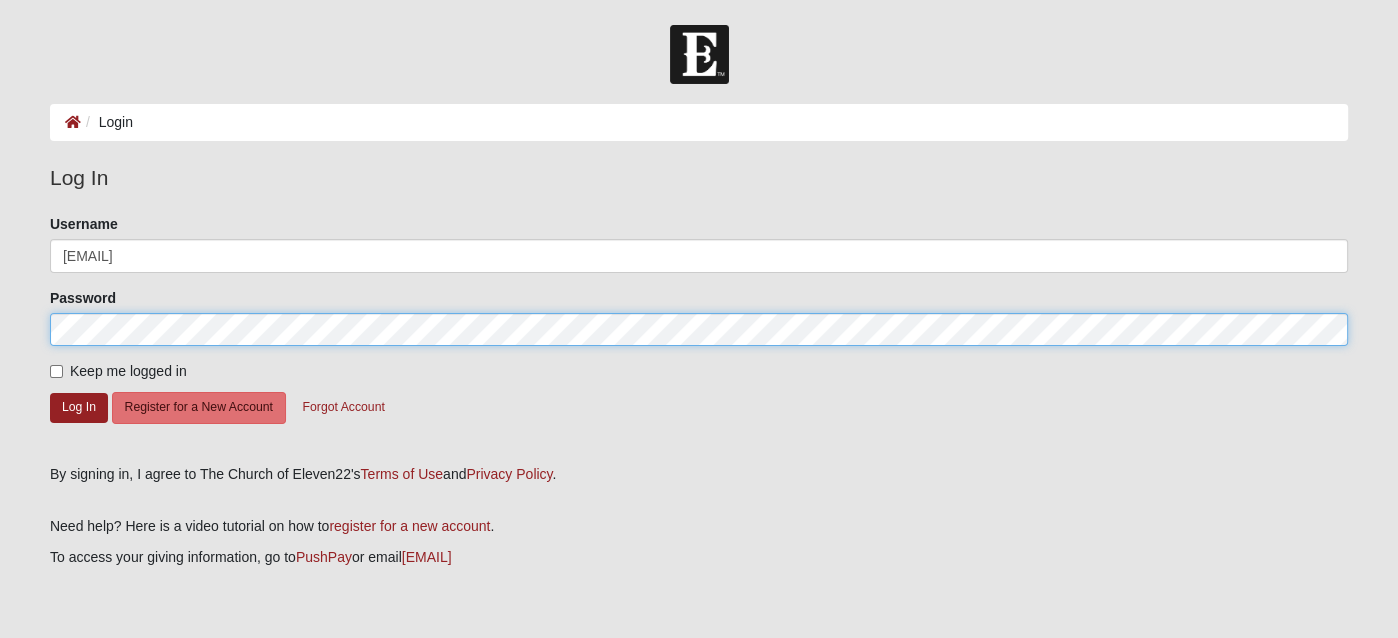 click on "Please correct the following:    Username    [EMAIL]     Password      Keep me logged in Log In Register for a New Account Forgot Account" at bounding box center (699, 332) 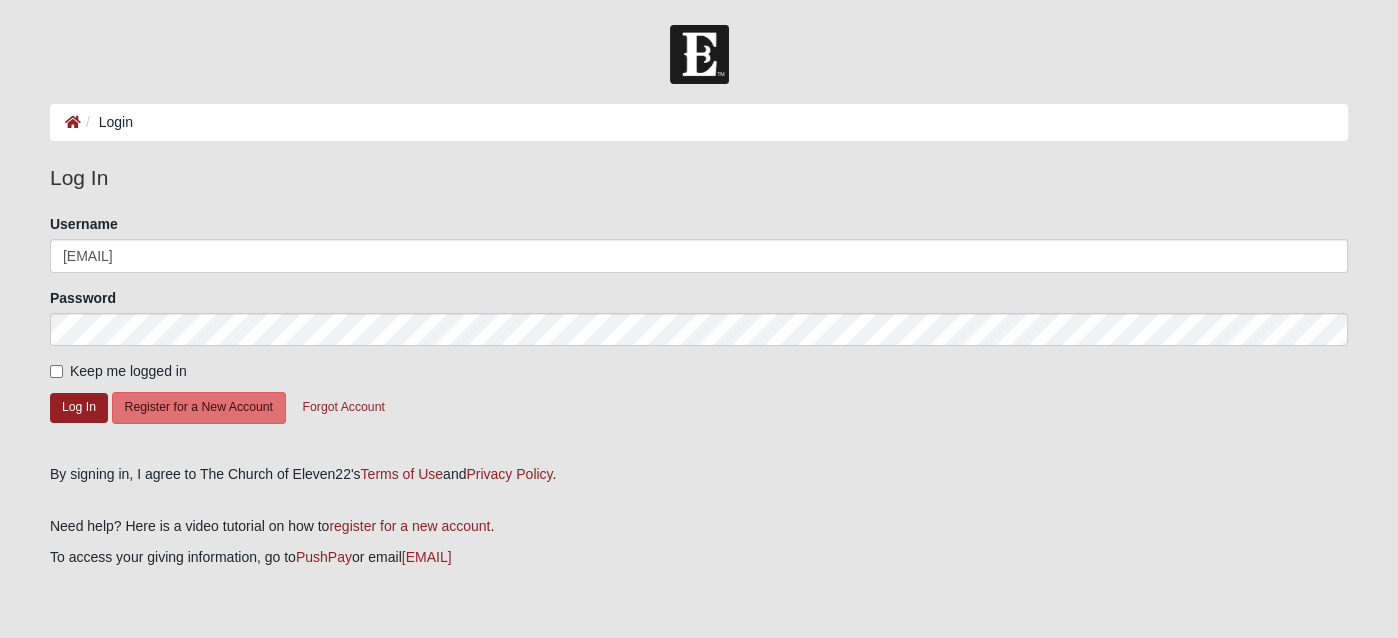 click on "Keep me logged in" at bounding box center [128, 371] 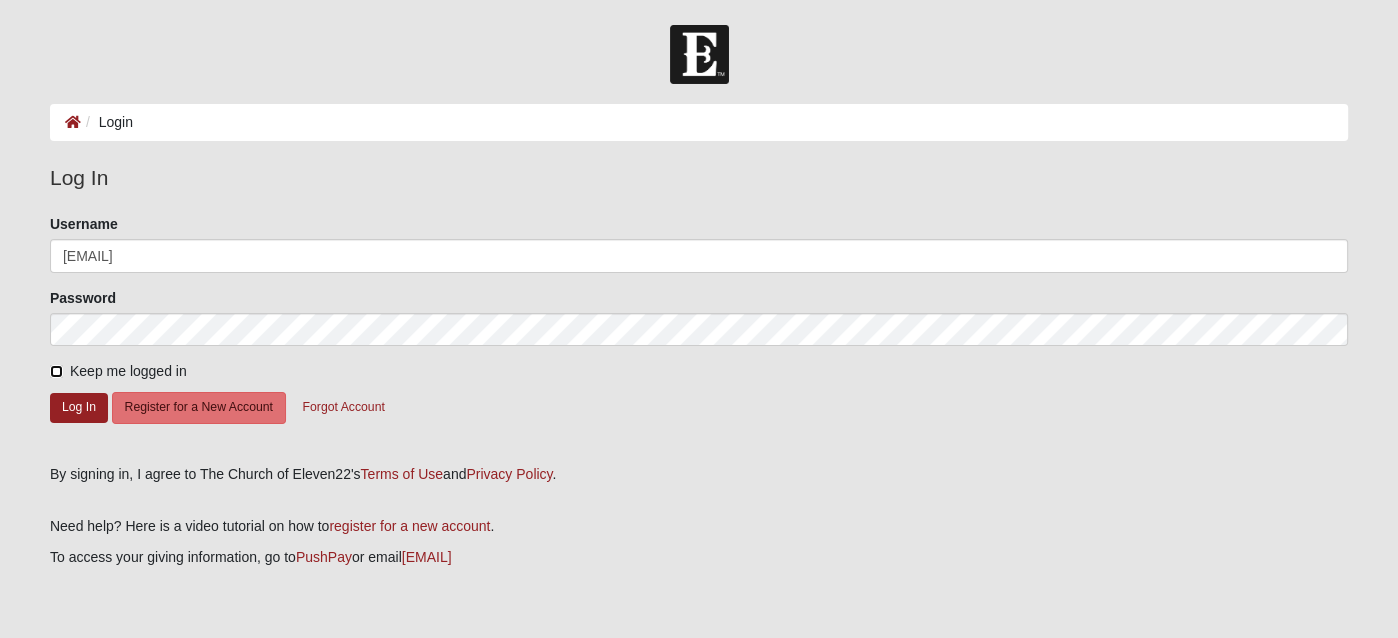 click on "Keep me logged in" at bounding box center [56, 371] 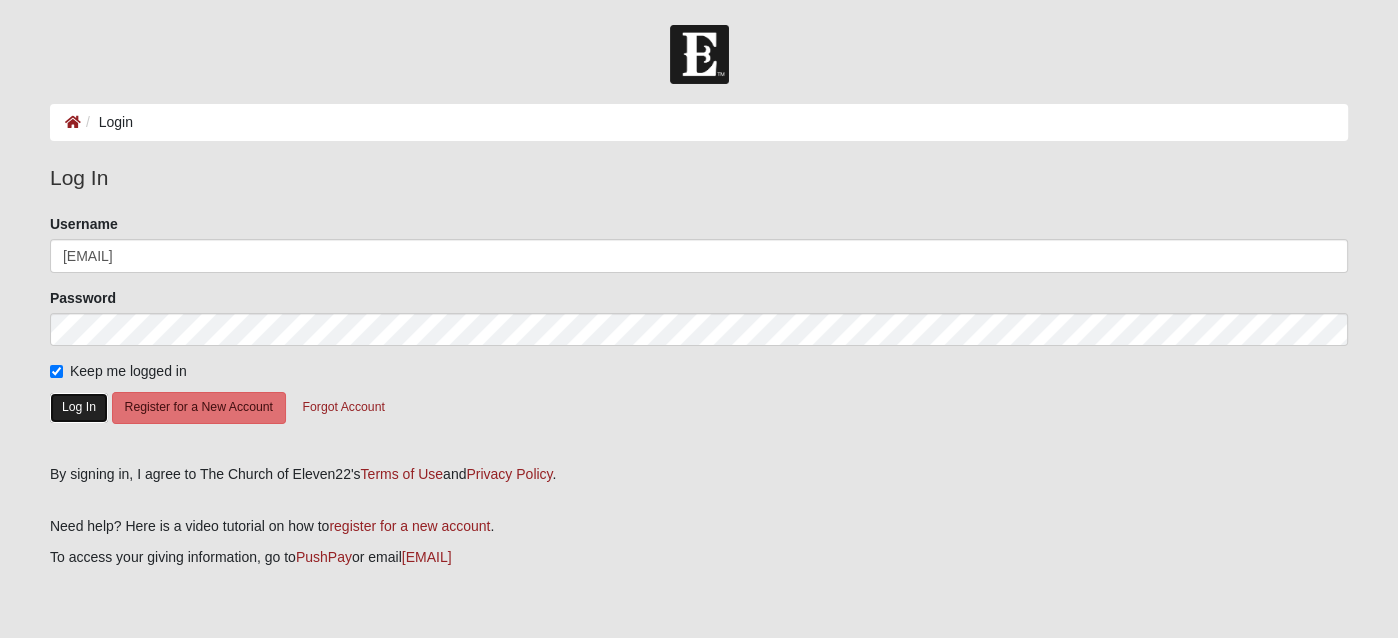 click on "Log In" 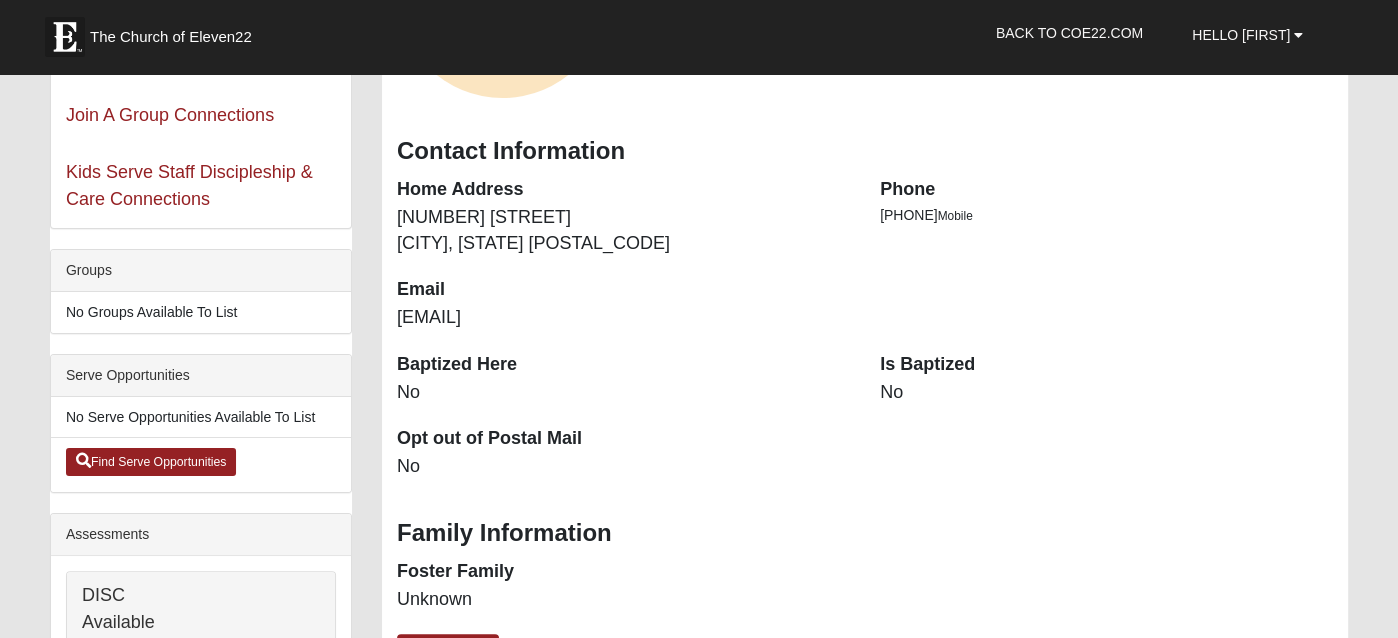 scroll, scrollTop: 500, scrollLeft: 0, axis: vertical 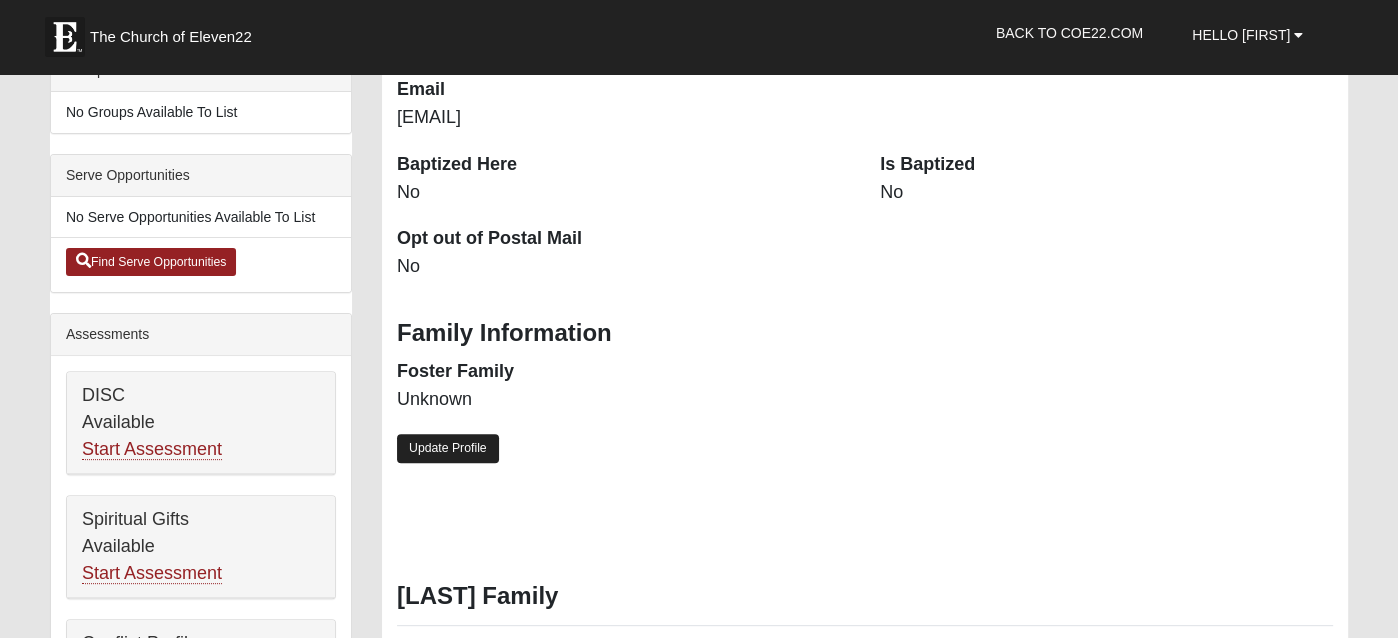 click on "Update Profile" at bounding box center (448, 448) 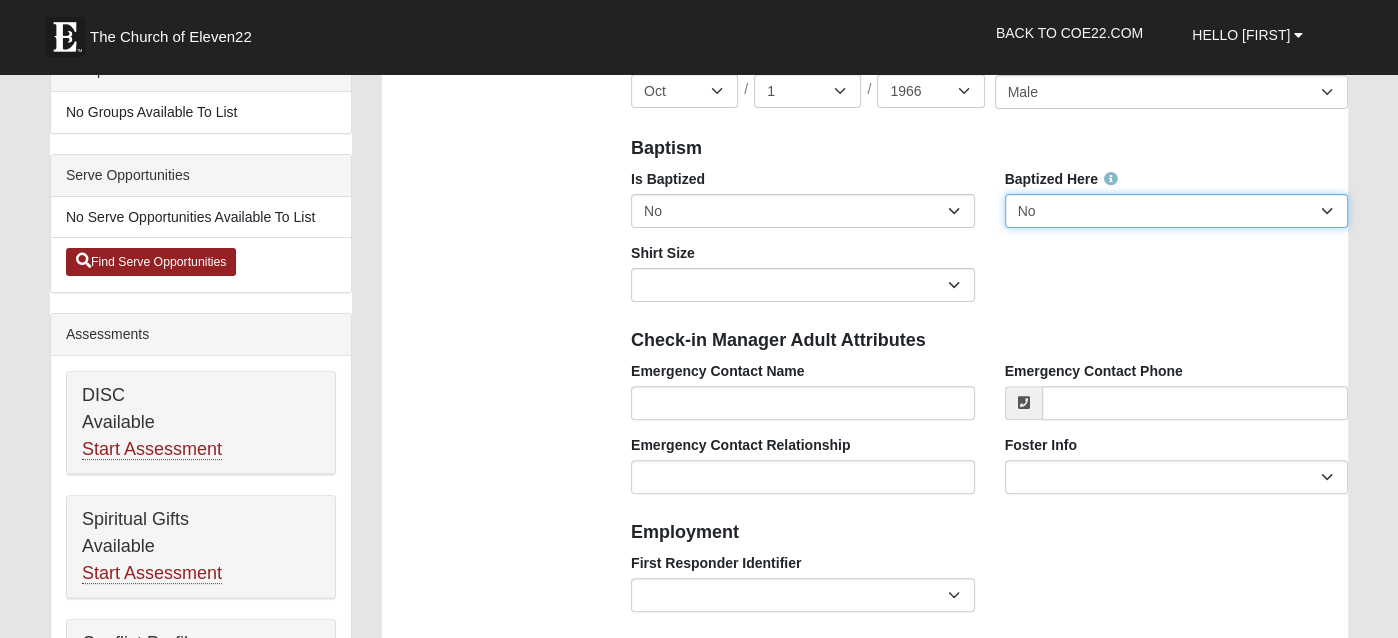 click on "No
Yes" at bounding box center (1177, 211) 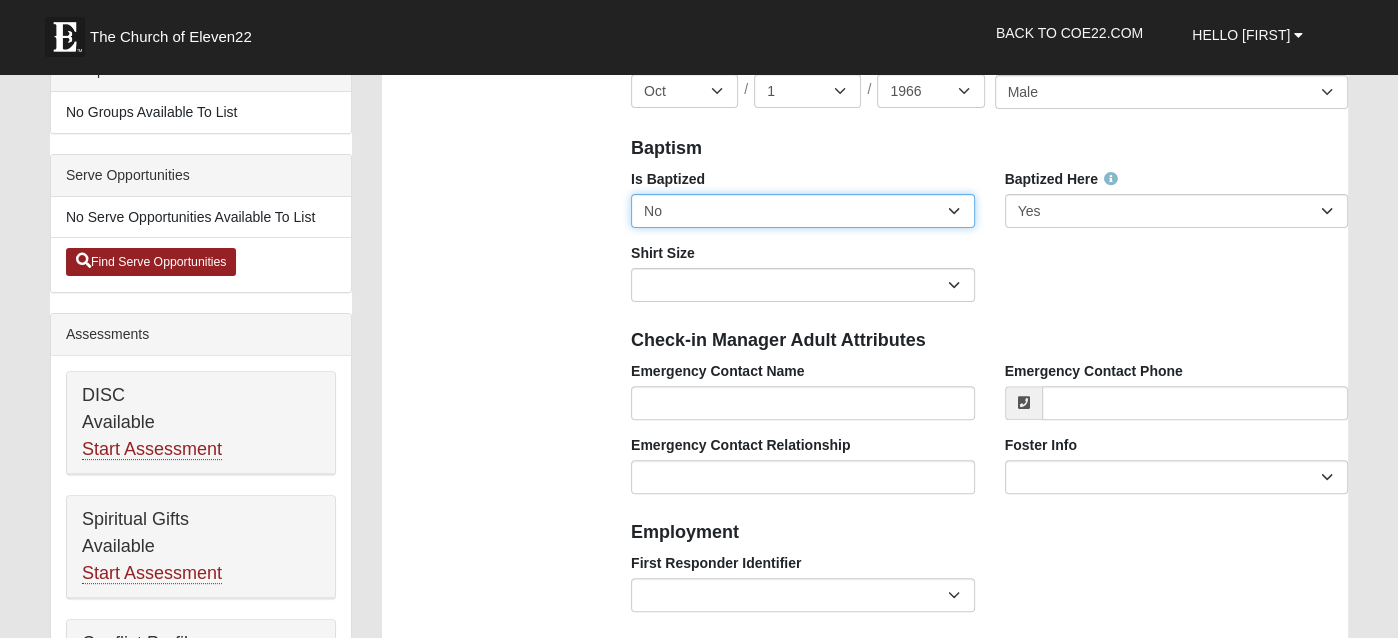 click on "No
Yes" at bounding box center [803, 211] 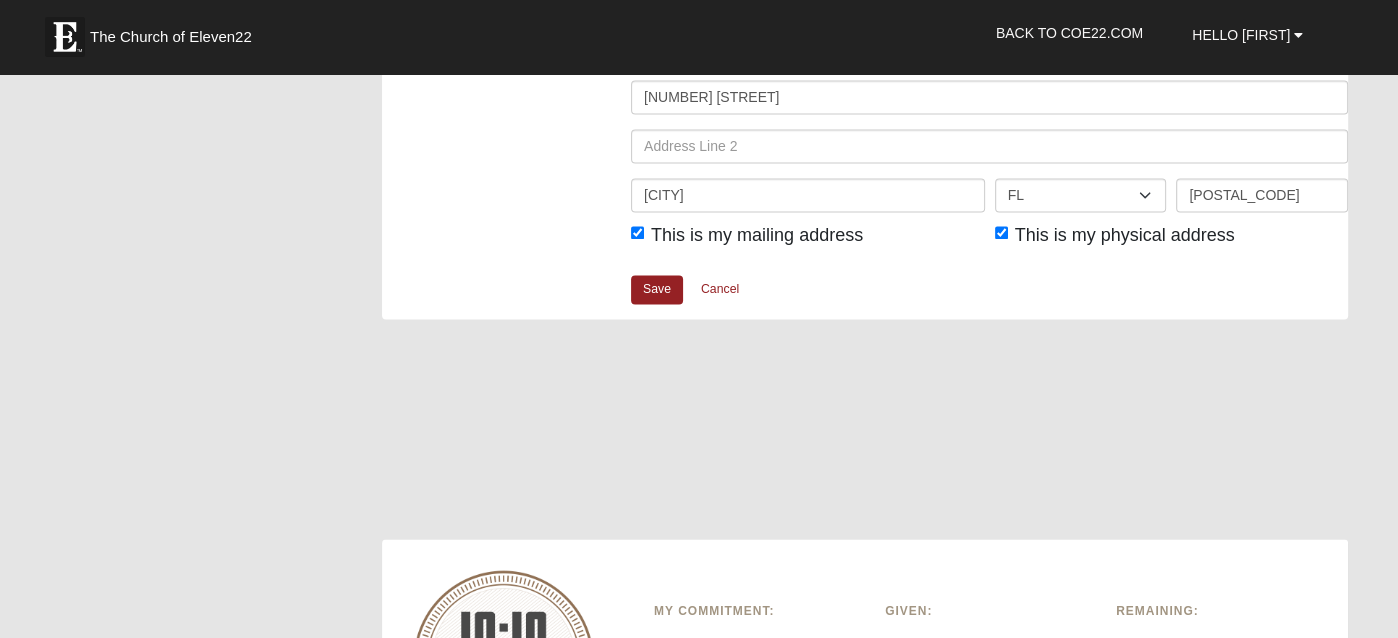 scroll, scrollTop: 2700, scrollLeft: 0, axis: vertical 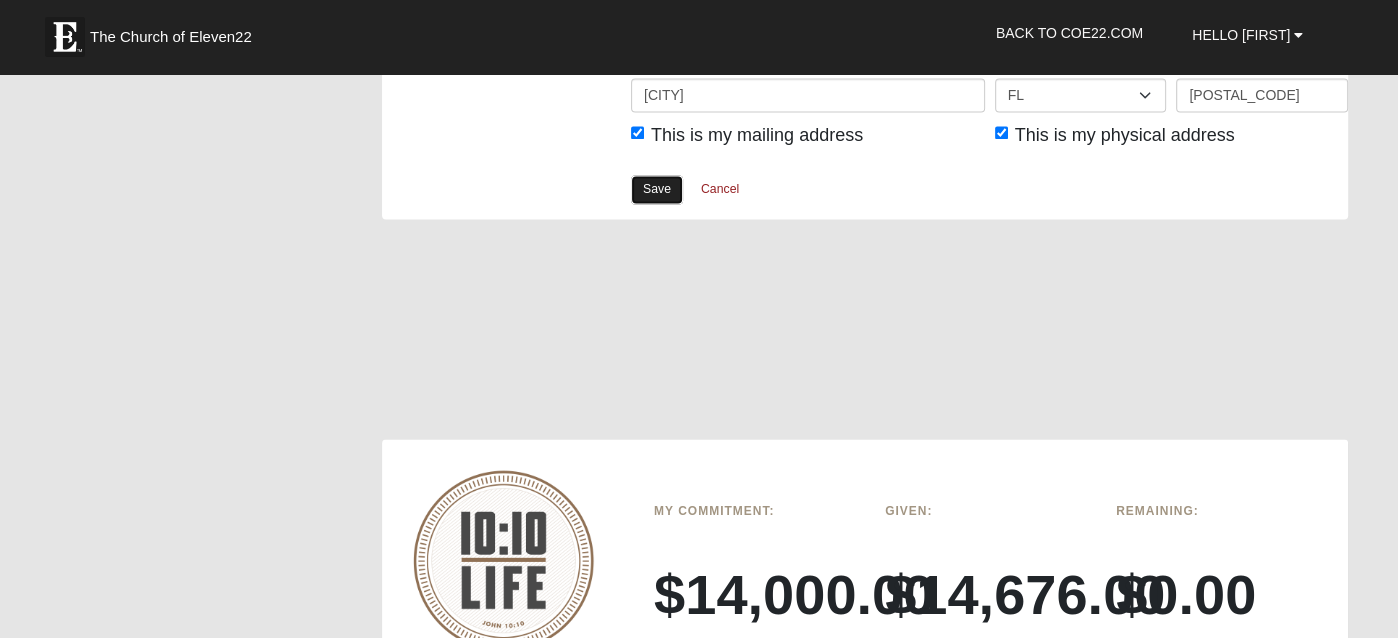 click on "Save" at bounding box center (657, 189) 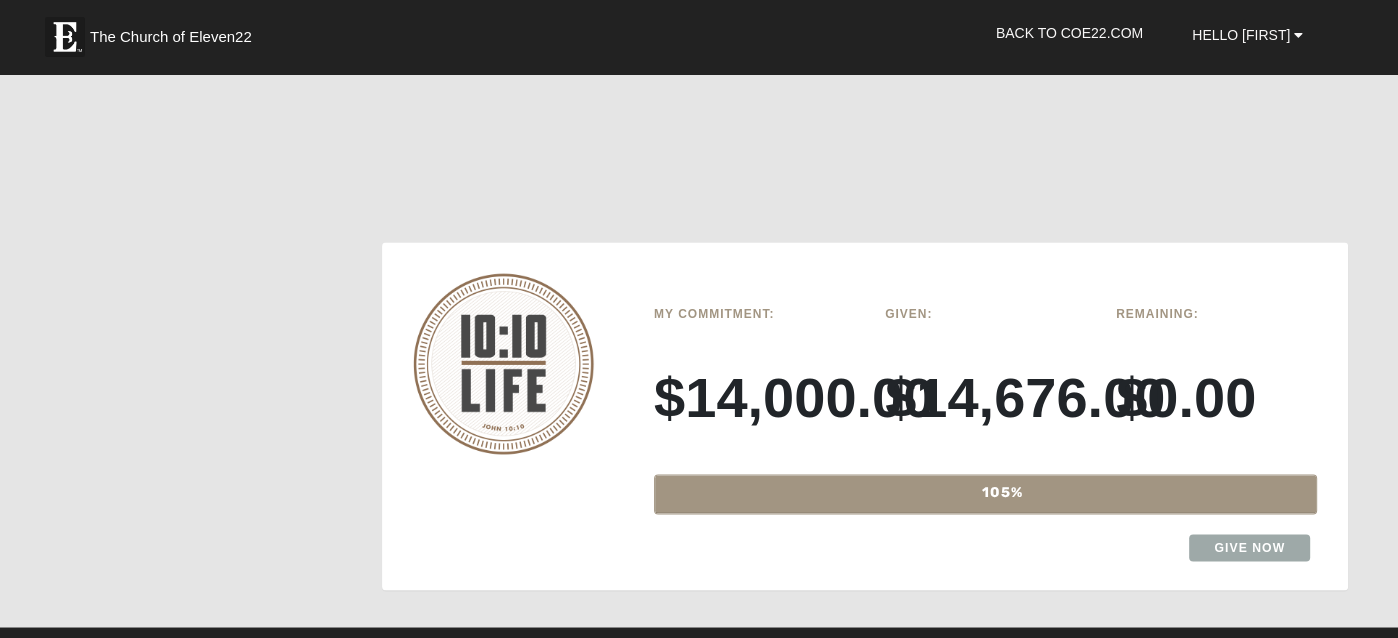 scroll, scrollTop: 2900, scrollLeft: 0, axis: vertical 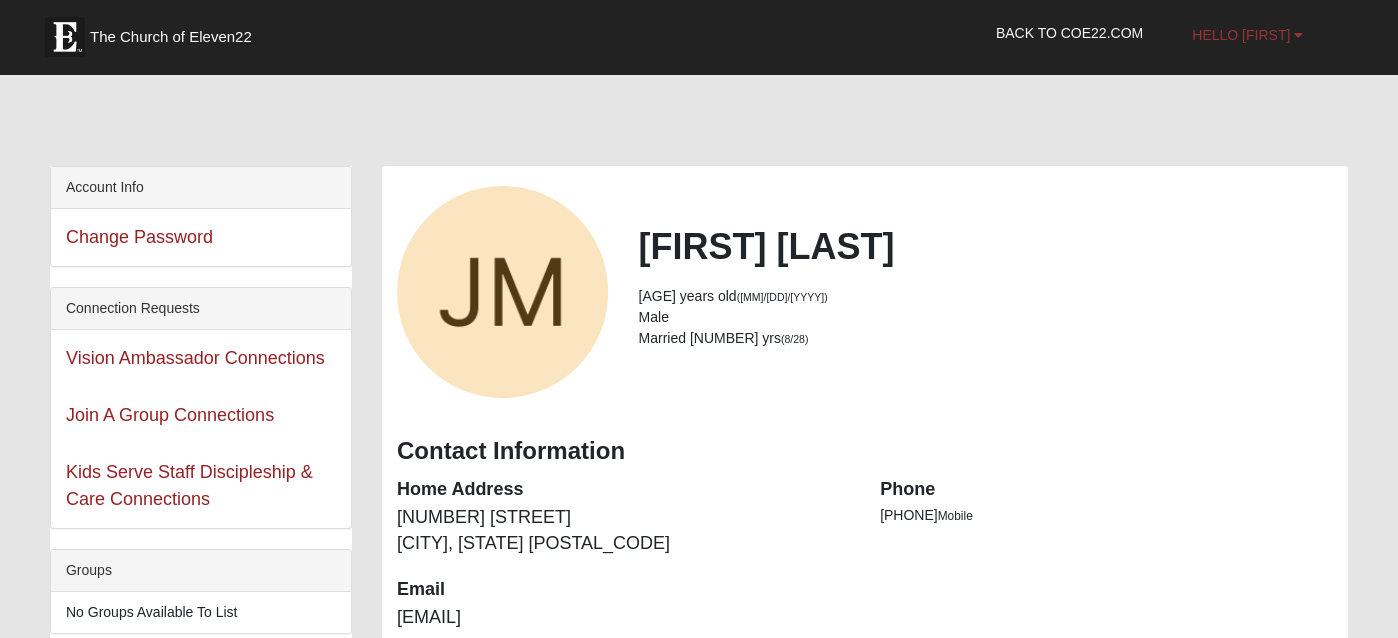 click at bounding box center [1298, 35] 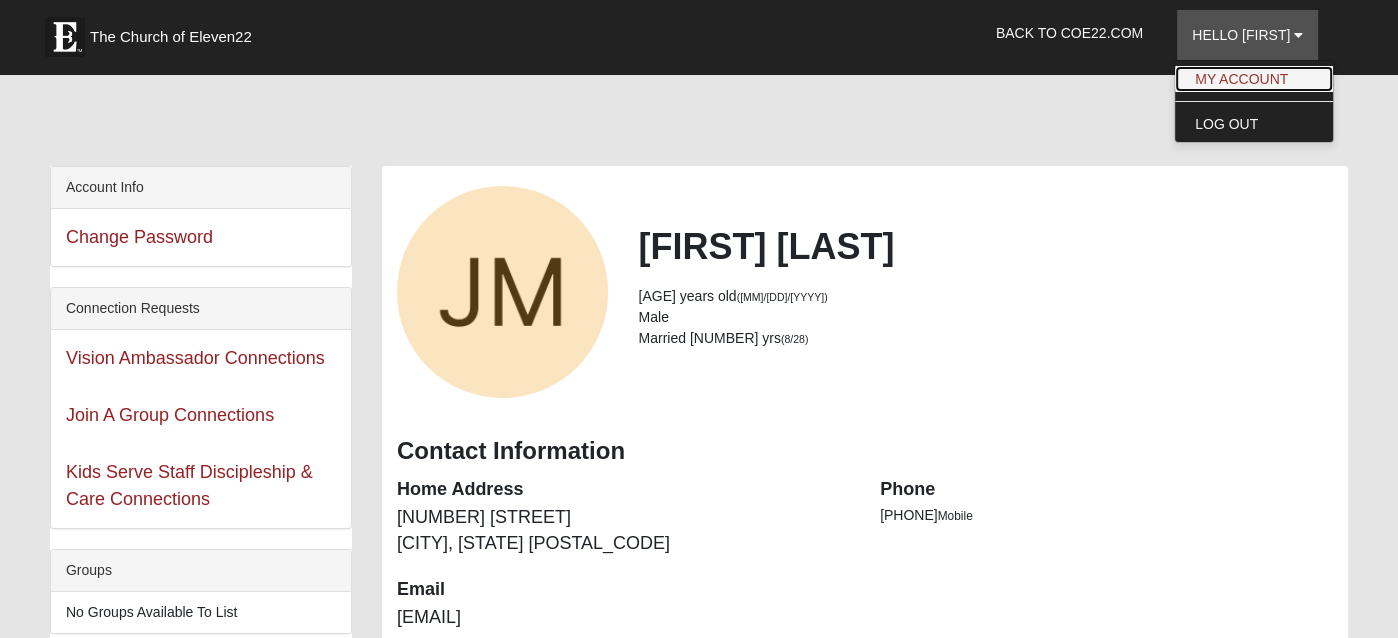 click on "My Account" at bounding box center (1254, 79) 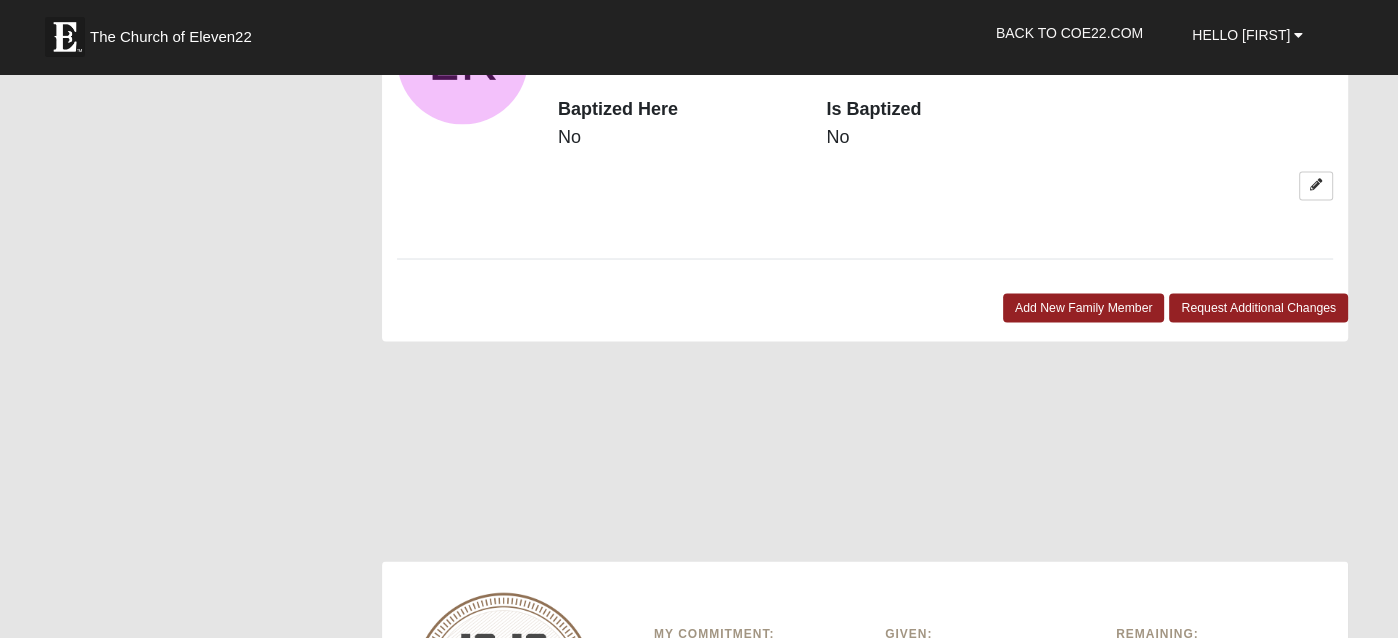 scroll, scrollTop: 3600, scrollLeft: 0, axis: vertical 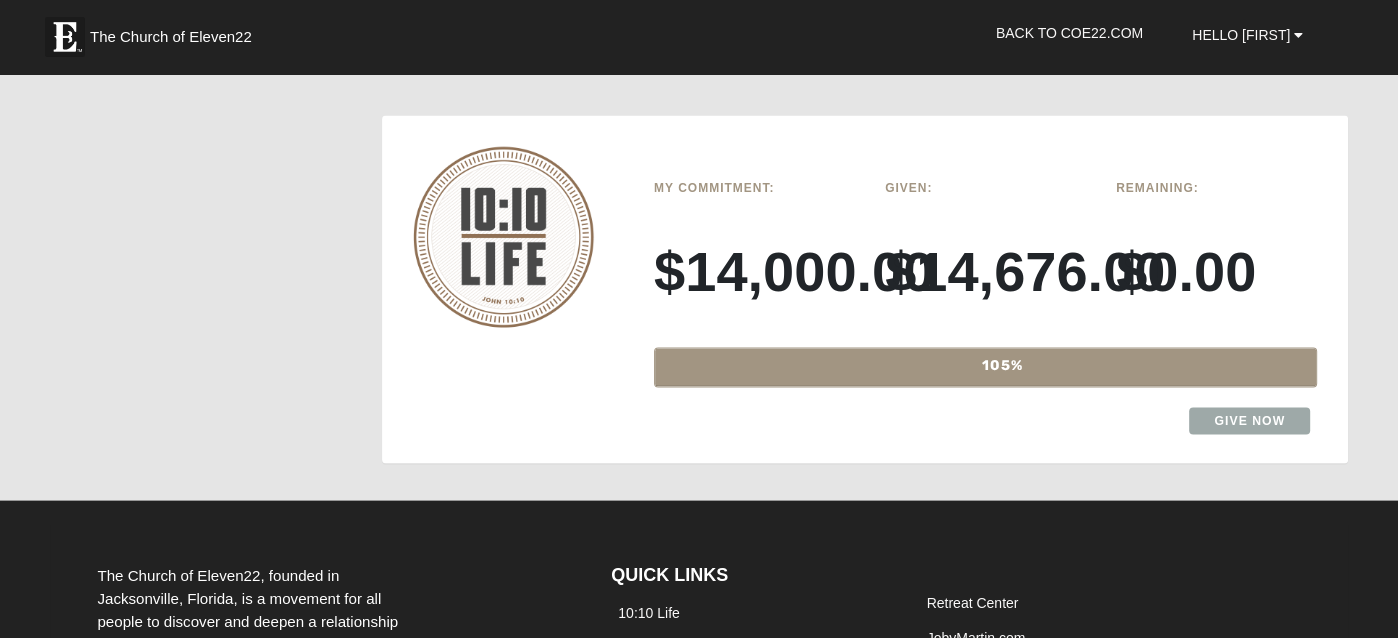 click on "105%" at bounding box center [1002, 368] 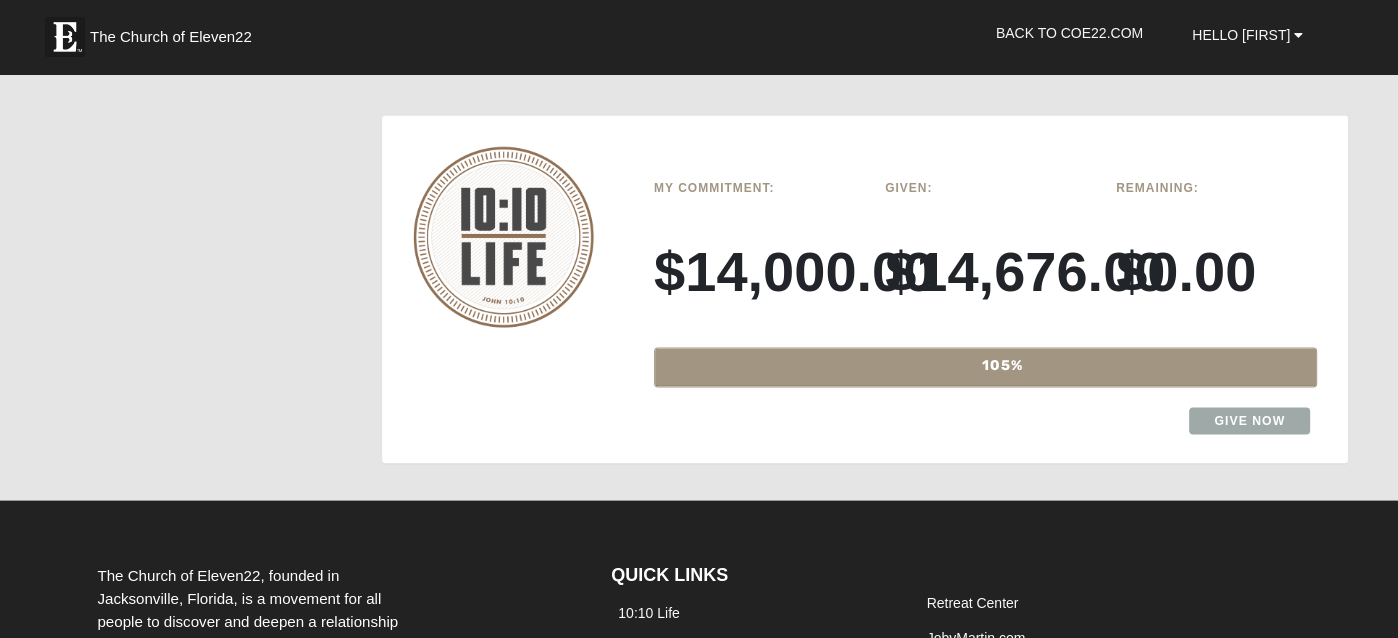 click on "105%" at bounding box center [985, 370] 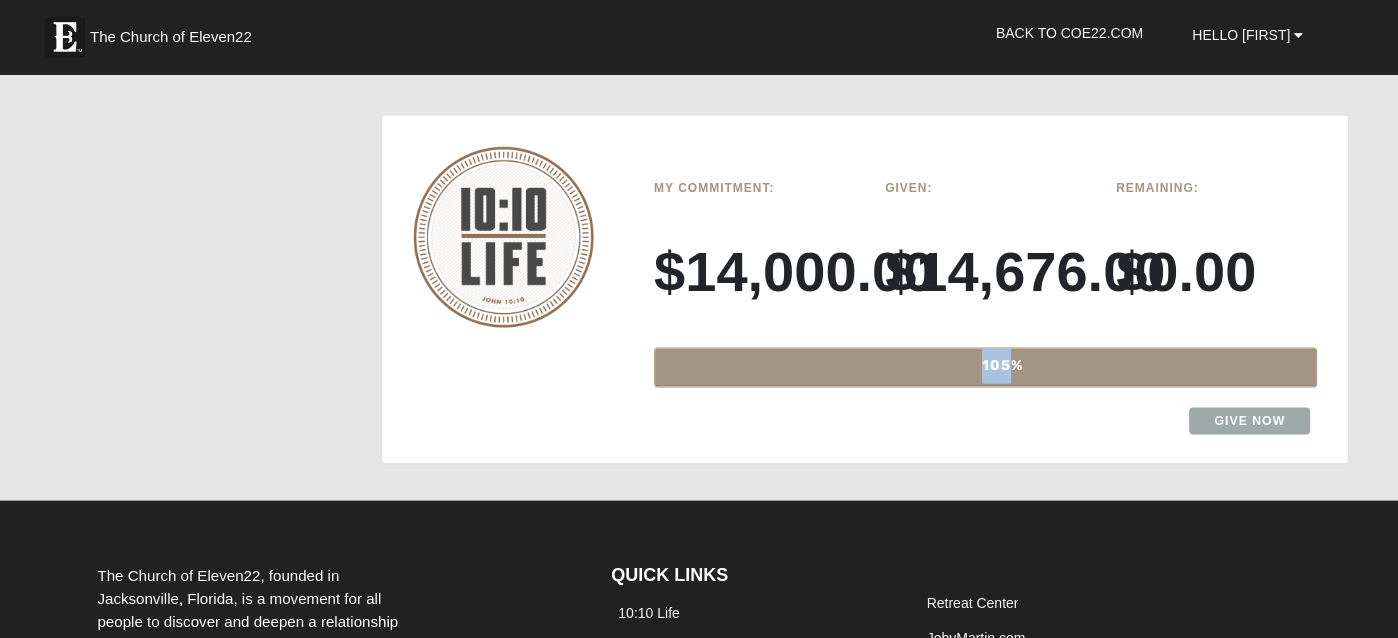 click on "105%" at bounding box center (985, 370) 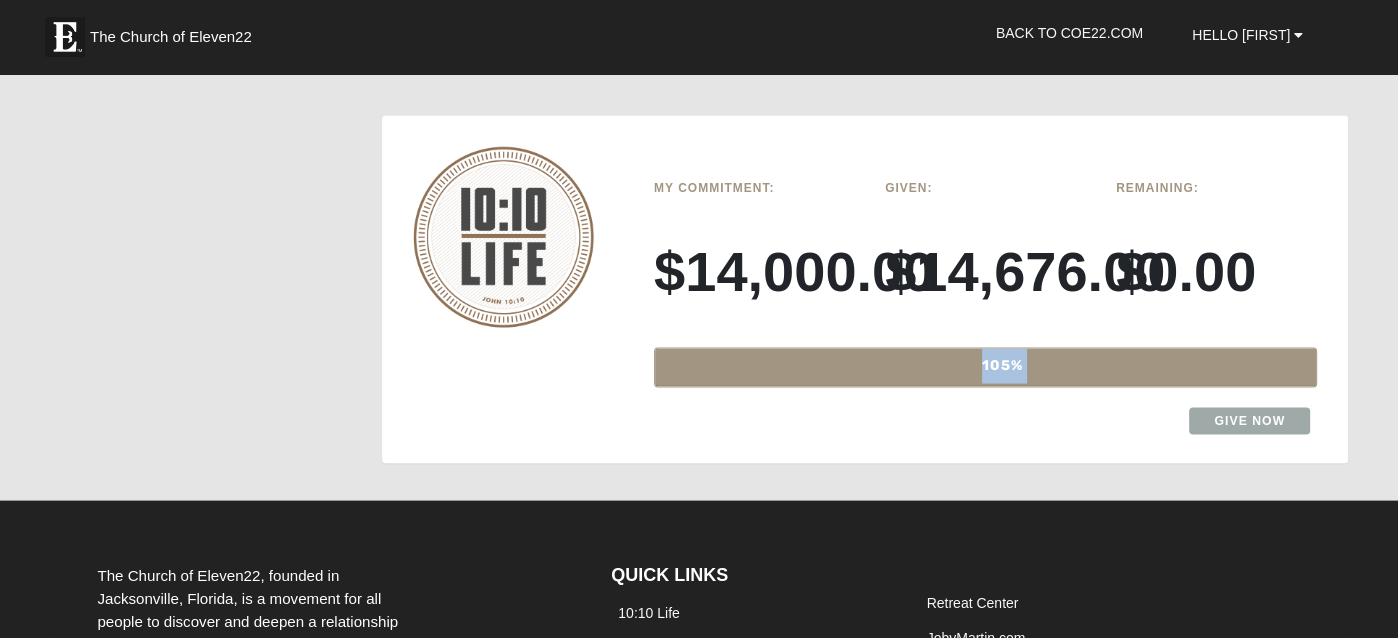 click on "105%" at bounding box center [985, 370] 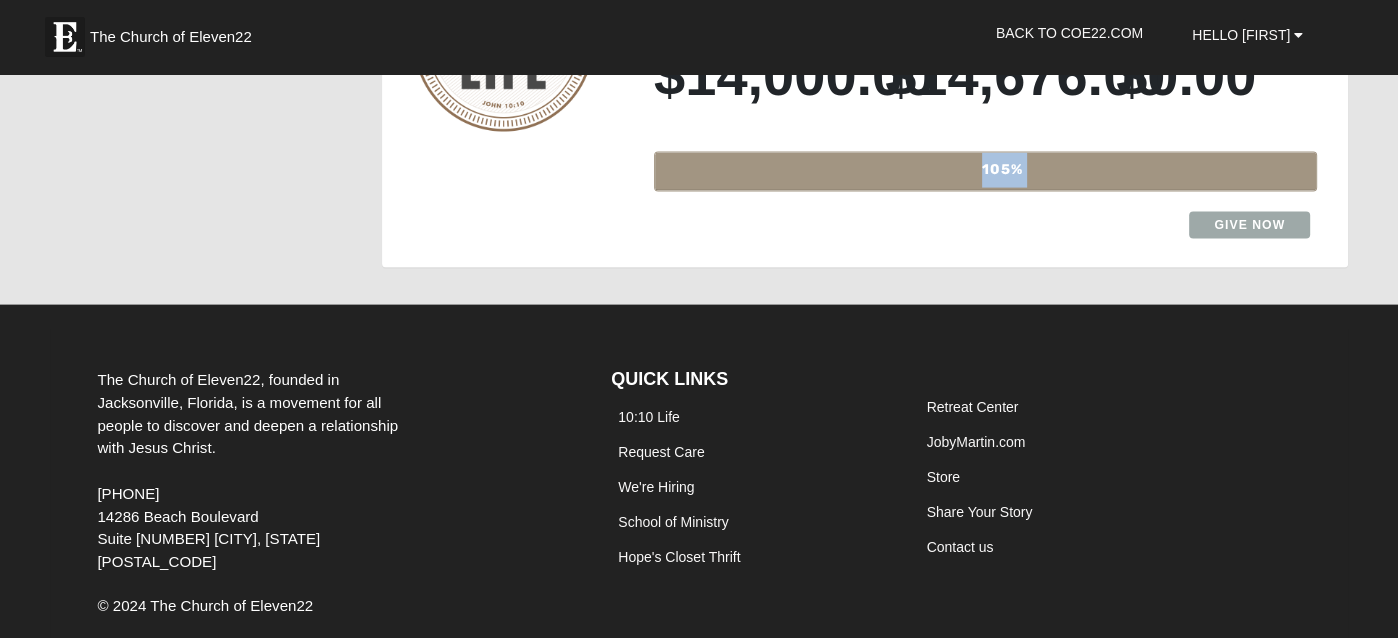 scroll, scrollTop: 3859, scrollLeft: 0, axis: vertical 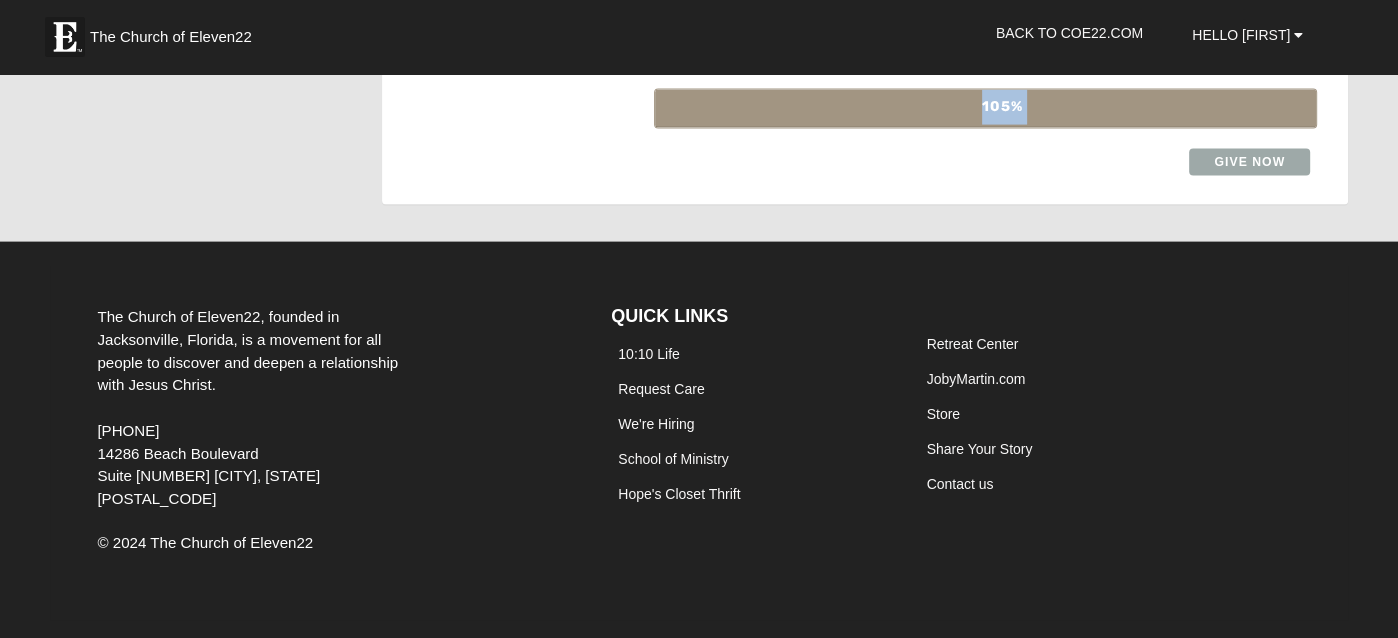click on "105%" at bounding box center (1002, 109) 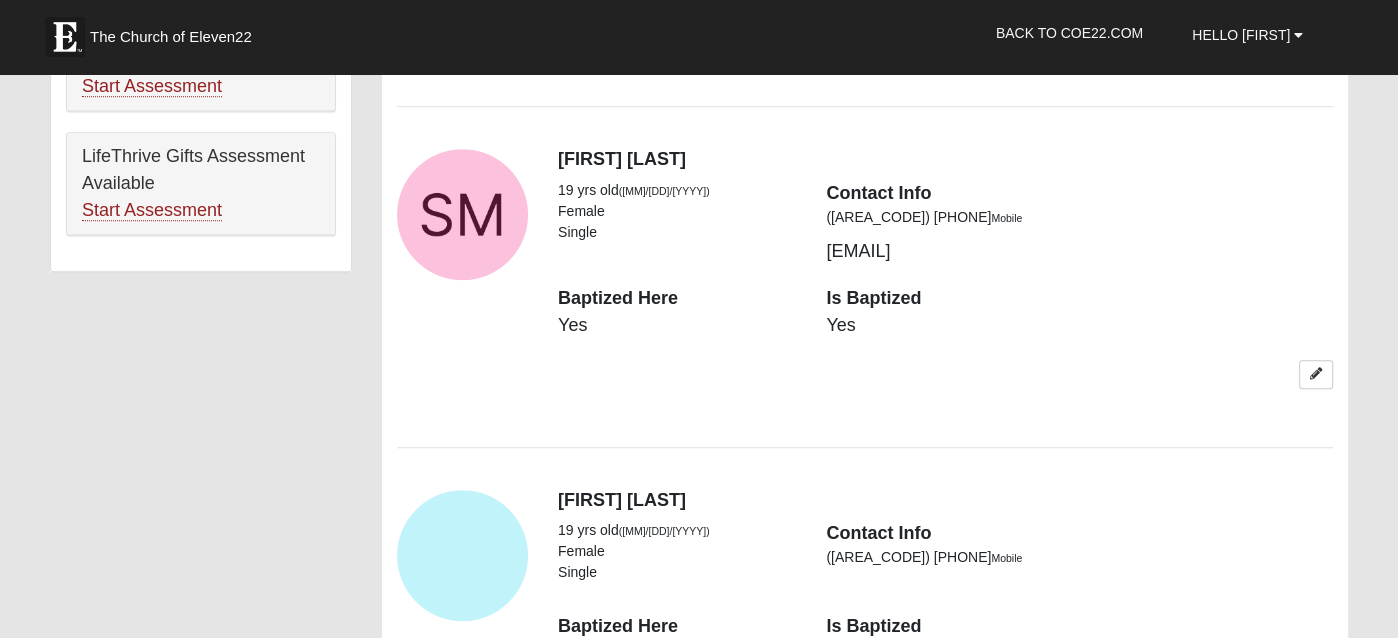 scroll, scrollTop: 1759, scrollLeft: 0, axis: vertical 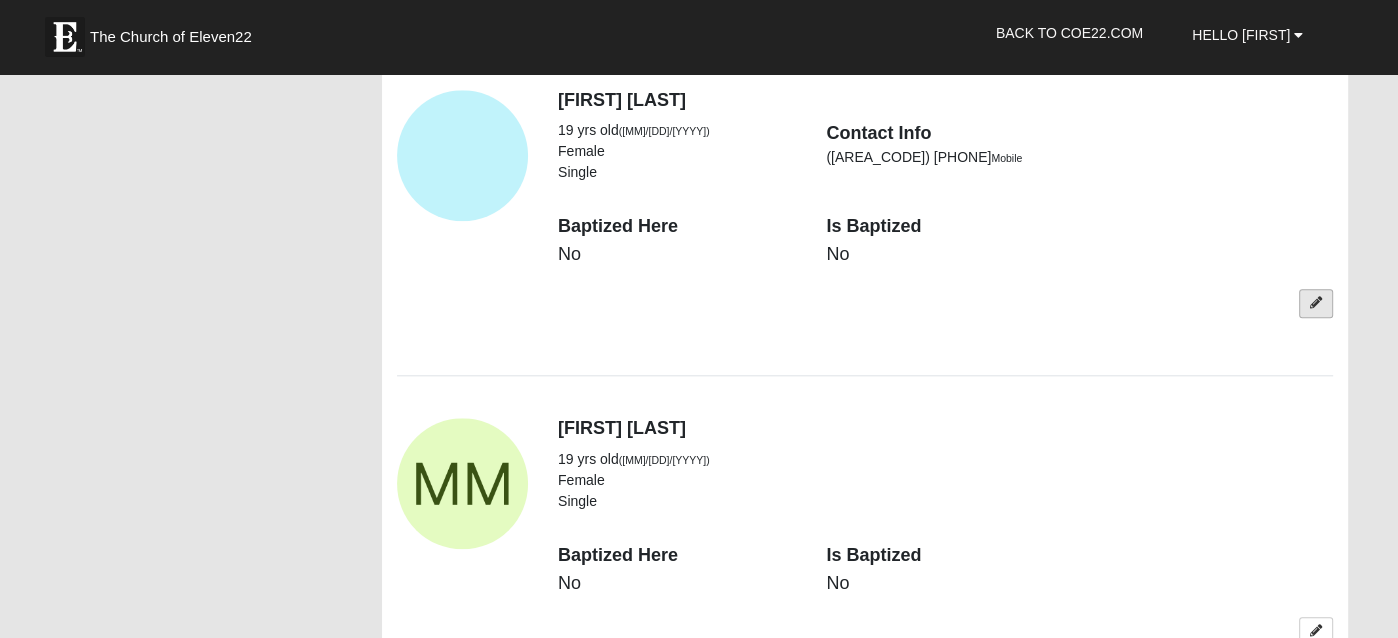 click at bounding box center [1316, 303] 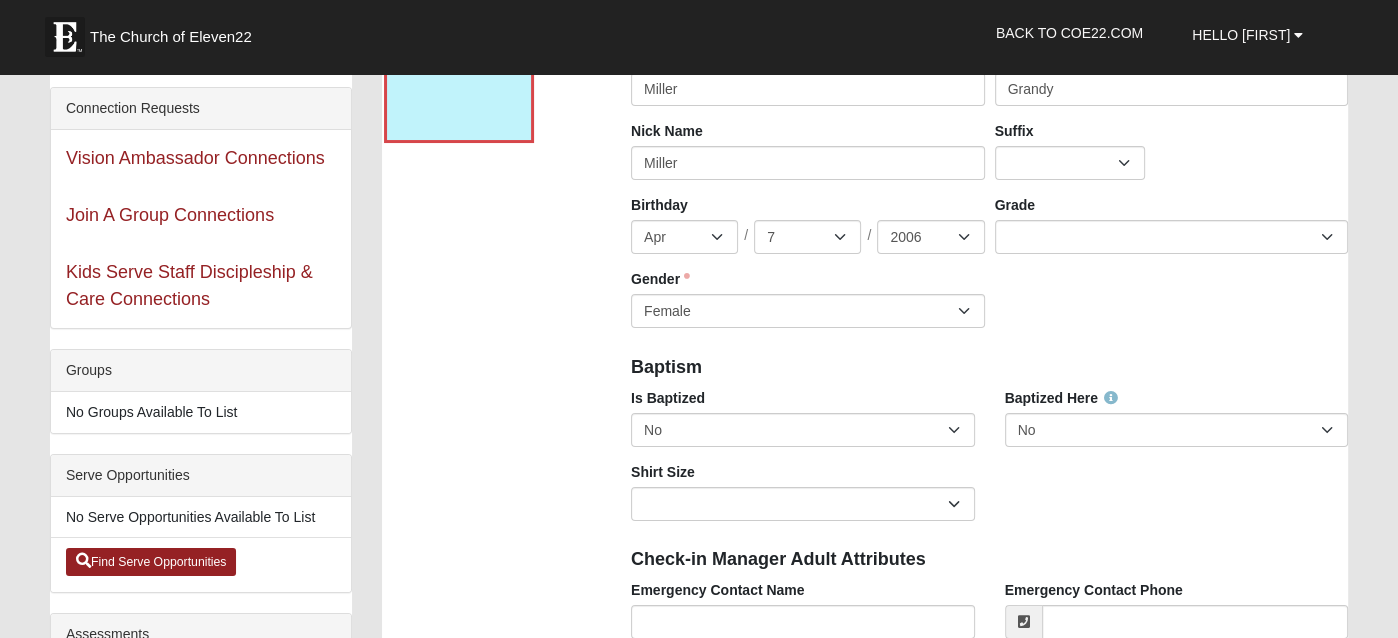 scroll, scrollTop: 0, scrollLeft: 0, axis: both 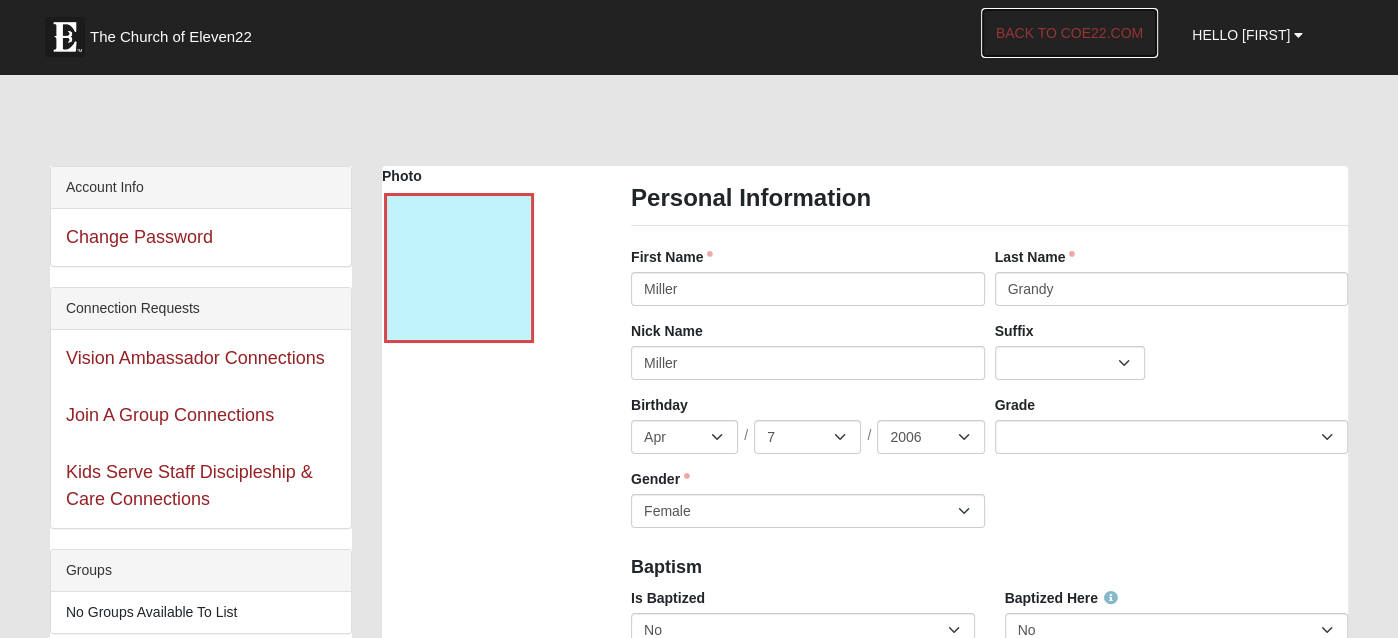click on "Back to COE22.com" at bounding box center (1069, 33) 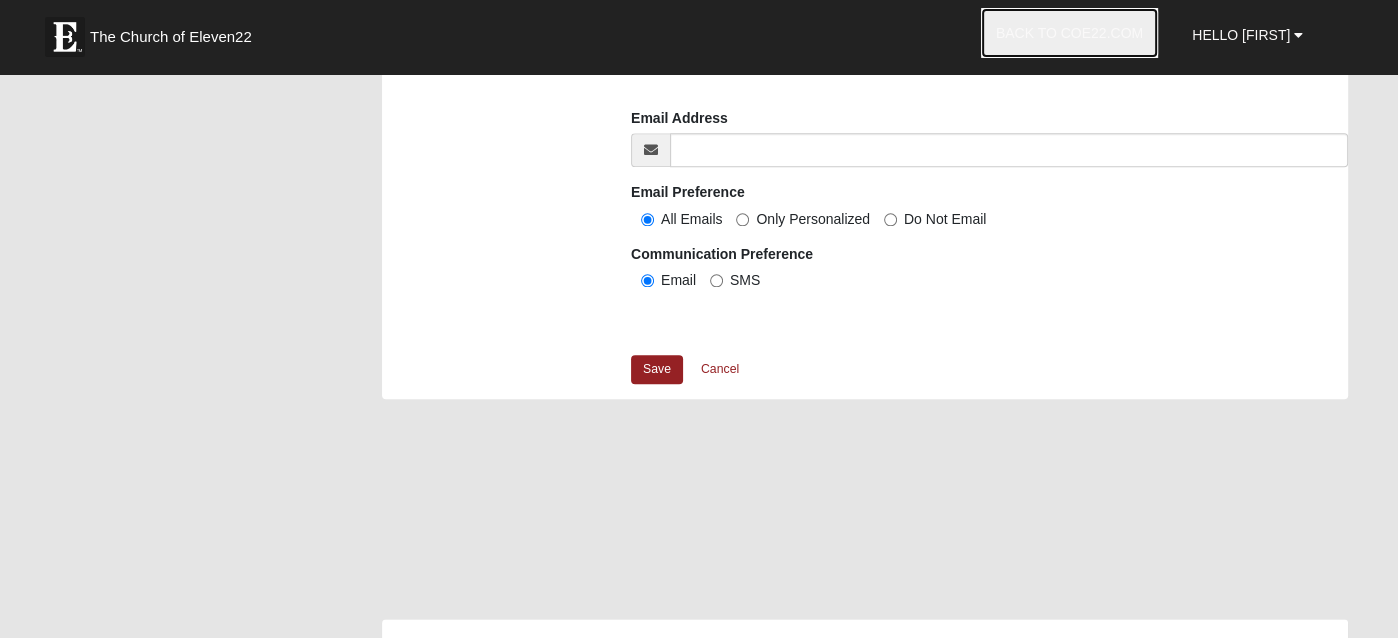 scroll, scrollTop: 2100, scrollLeft: 0, axis: vertical 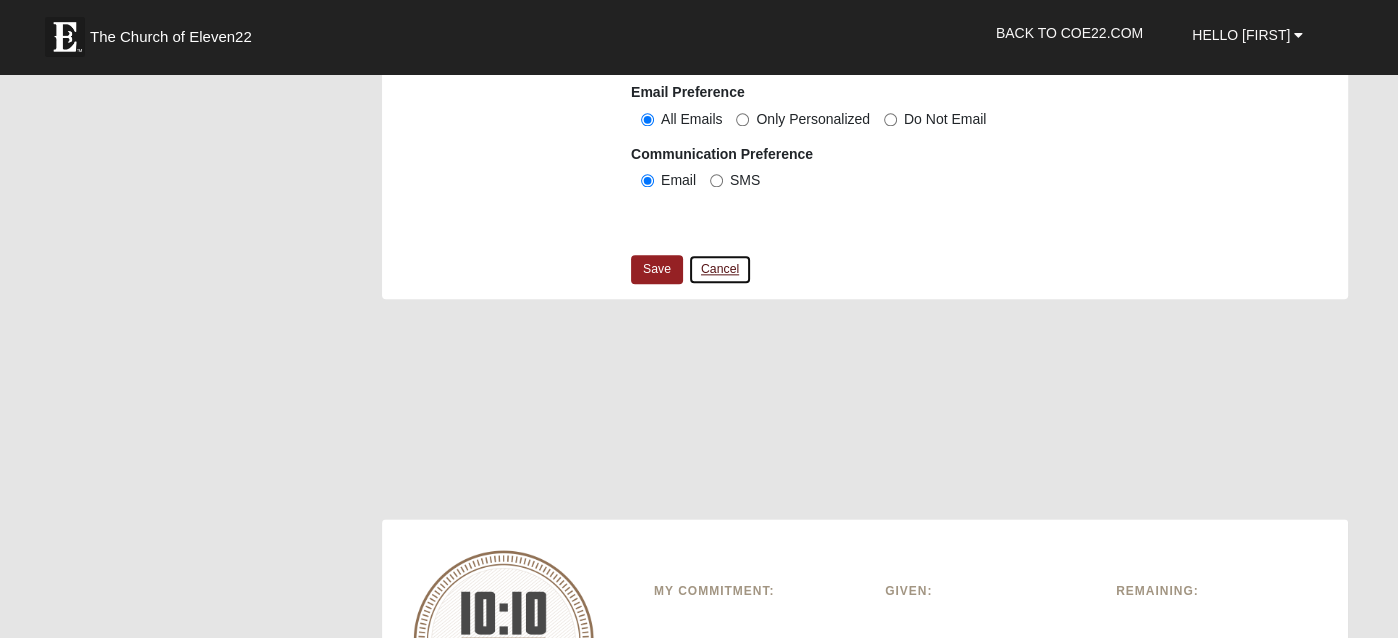 click on "Cancel" at bounding box center [720, 269] 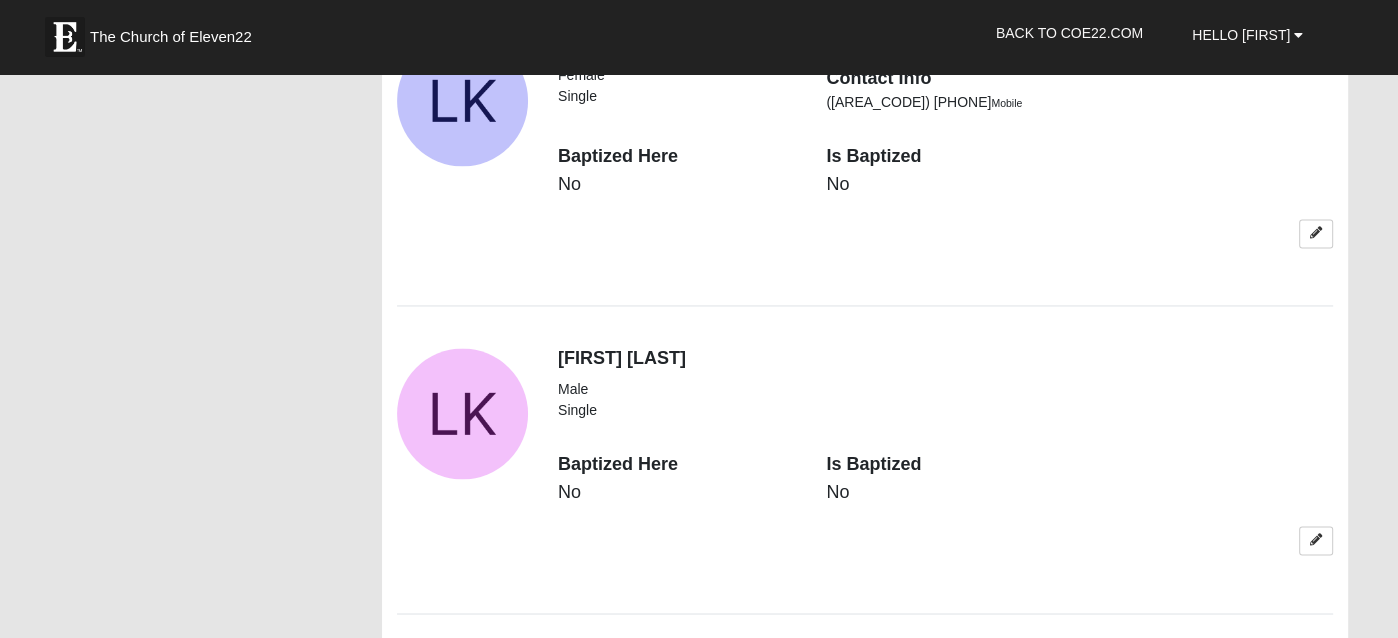 scroll, scrollTop: 3500, scrollLeft: 0, axis: vertical 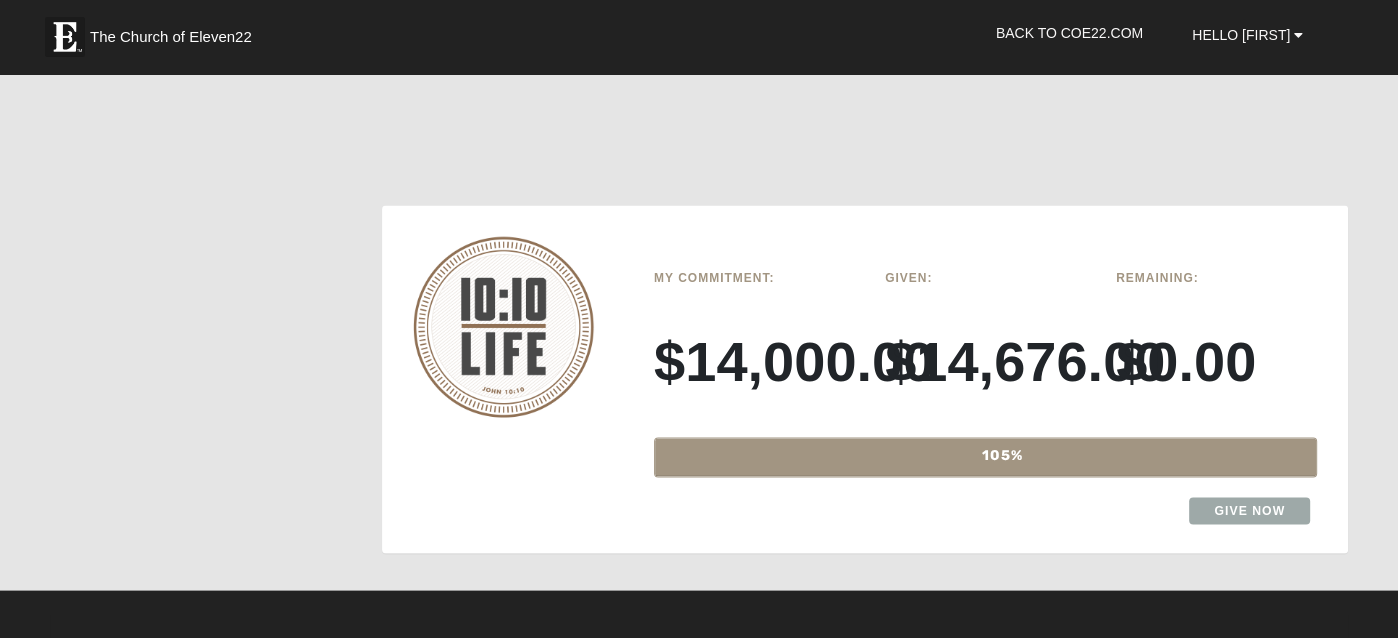 click on "My Commitment:" at bounding box center (754, 278) 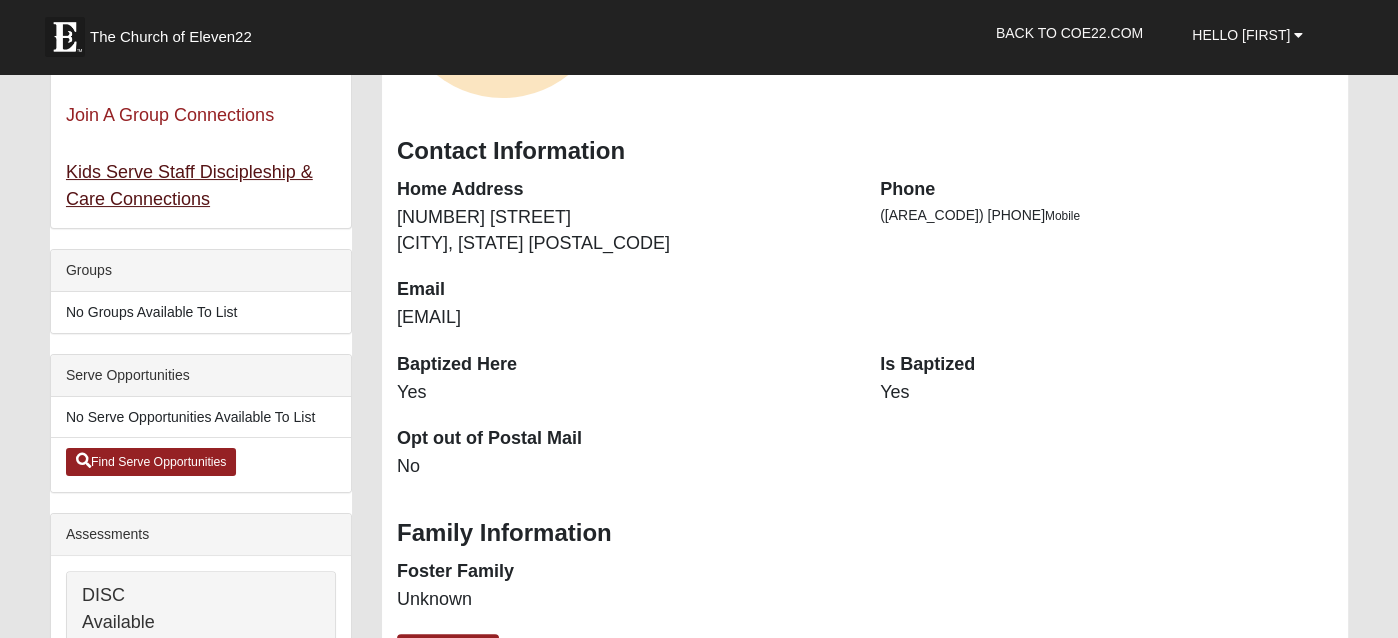scroll, scrollTop: 0, scrollLeft: 0, axis: both 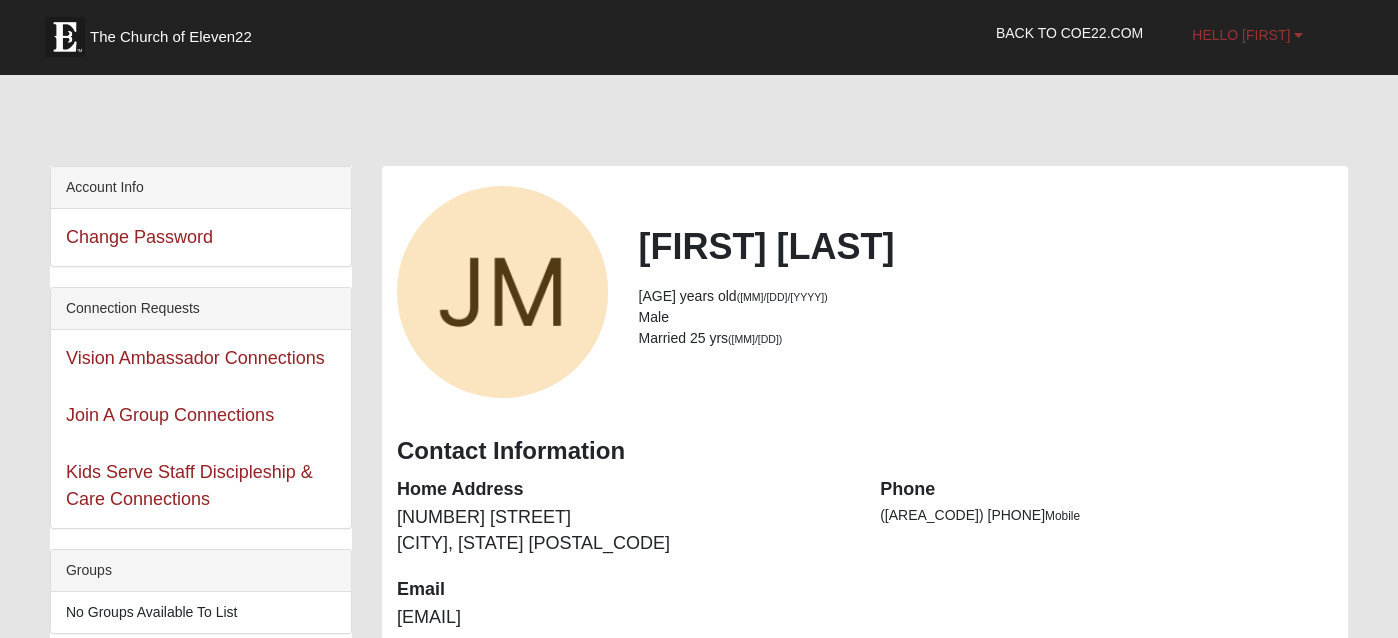 click at bounding box center (1298, 35) 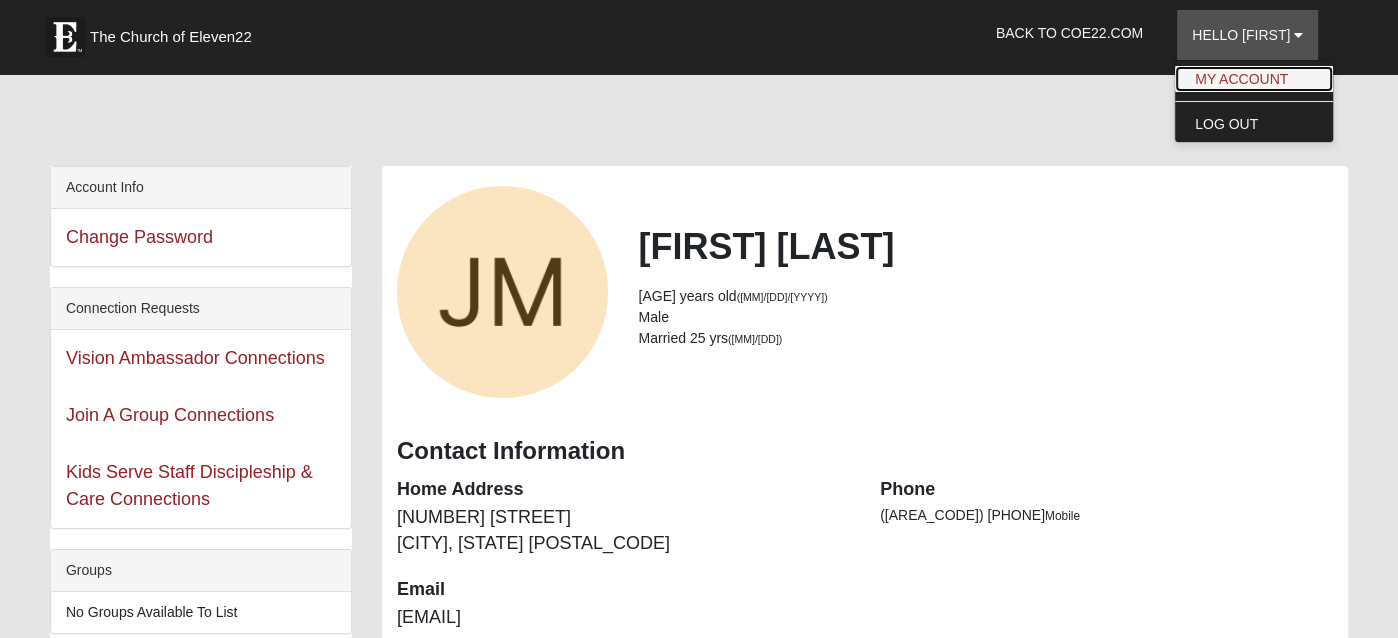 click on "My Account" at bounding box center (1254, 79) 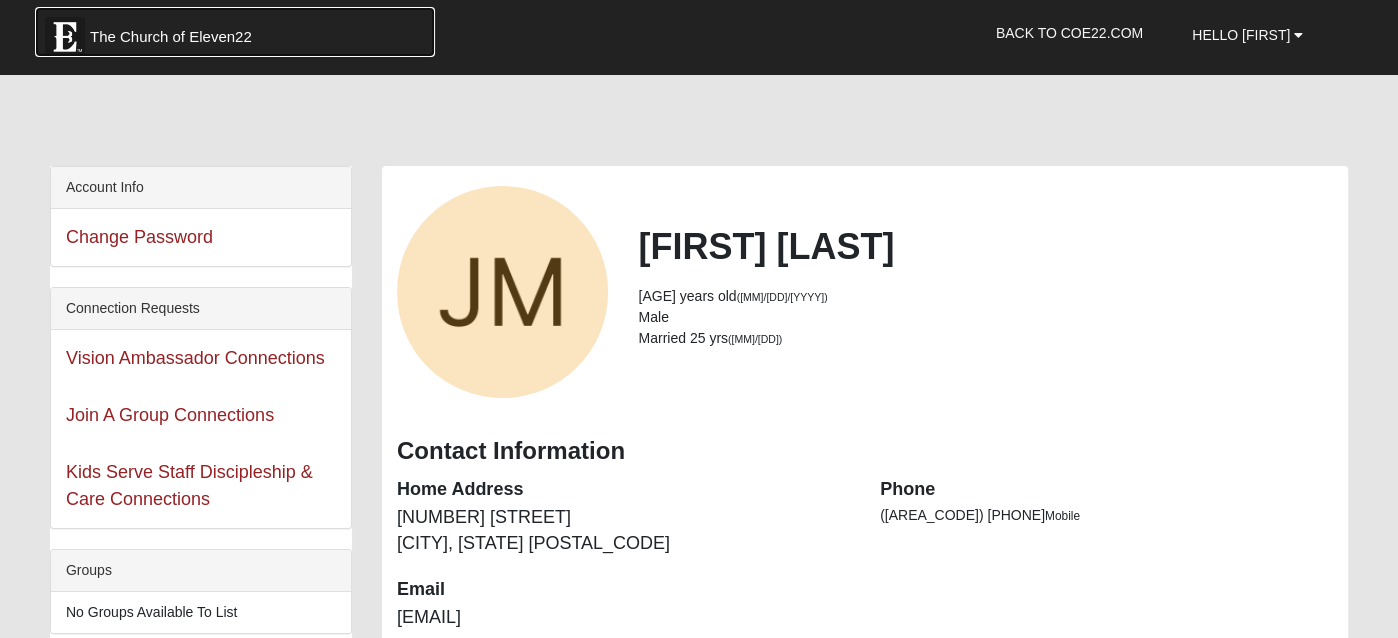 click on "The Church of Eleven22" at bounding box center [171, 37] 